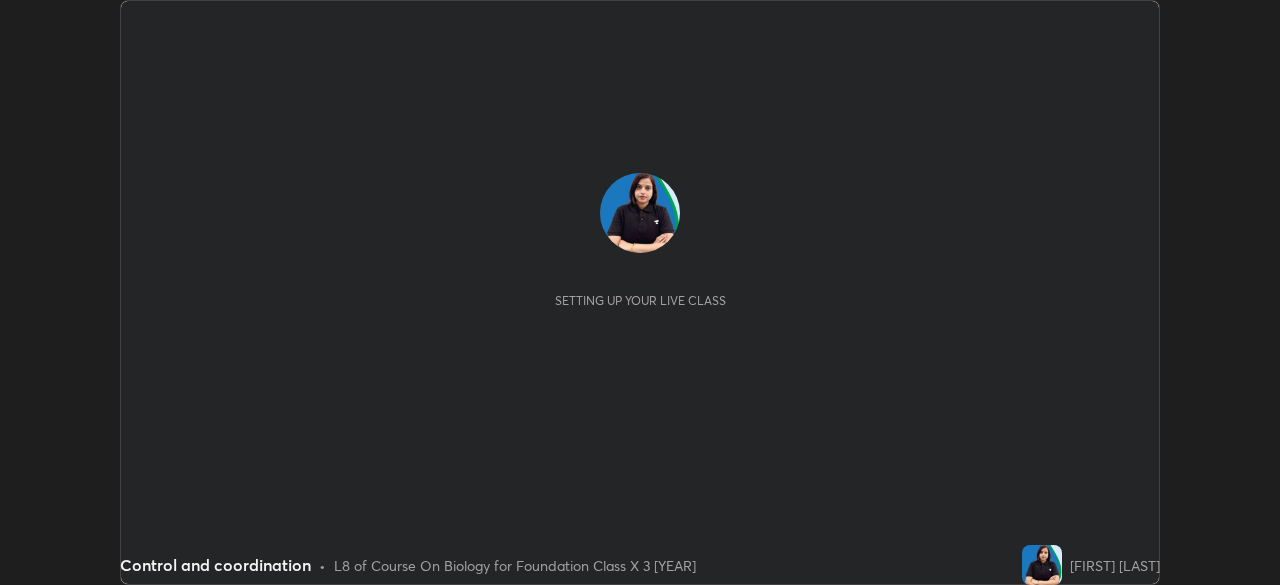 scroll, scrollTop: 0, scrollLeft: 0, axis: both 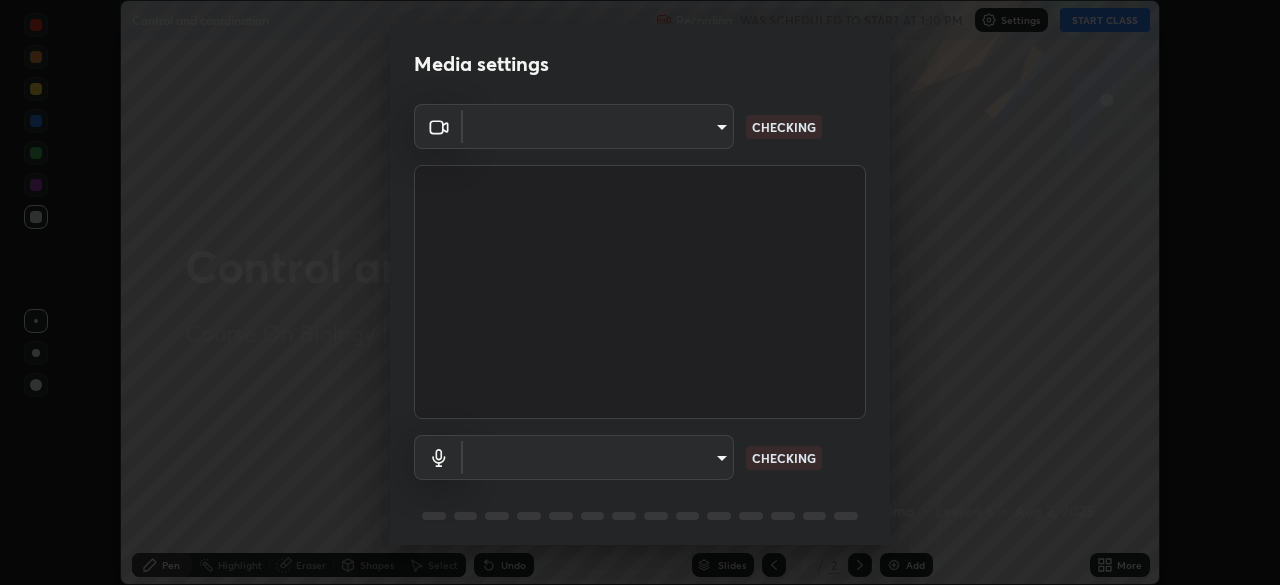 type on "[HASH]" 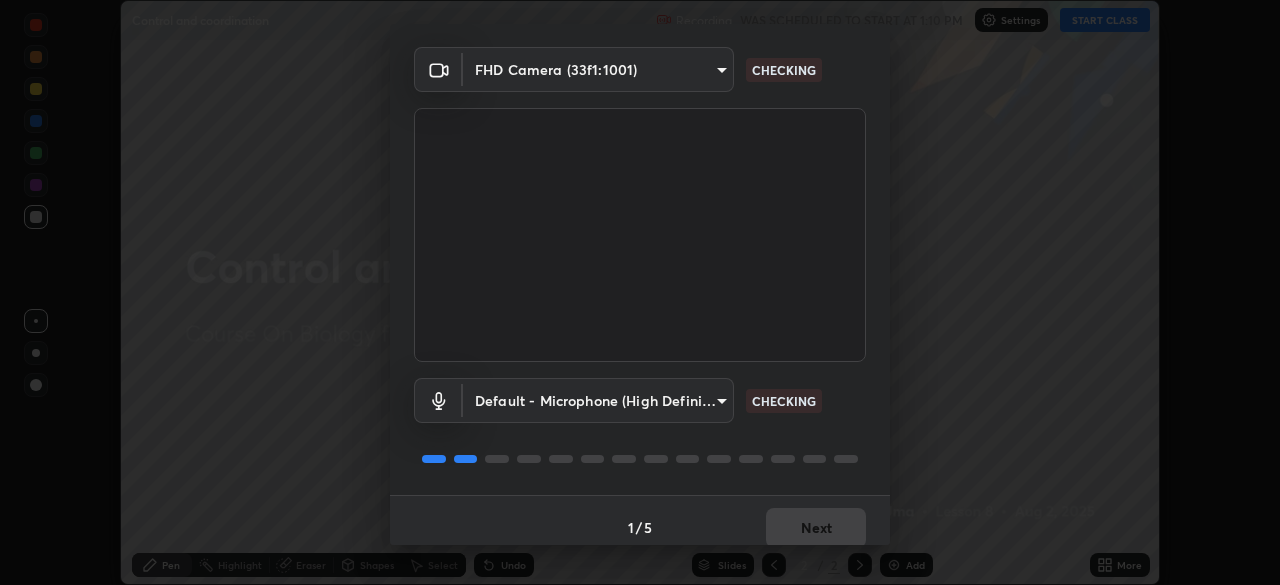 scroll, scrollTop: 71, scrollLeft: 0, axis: vertical 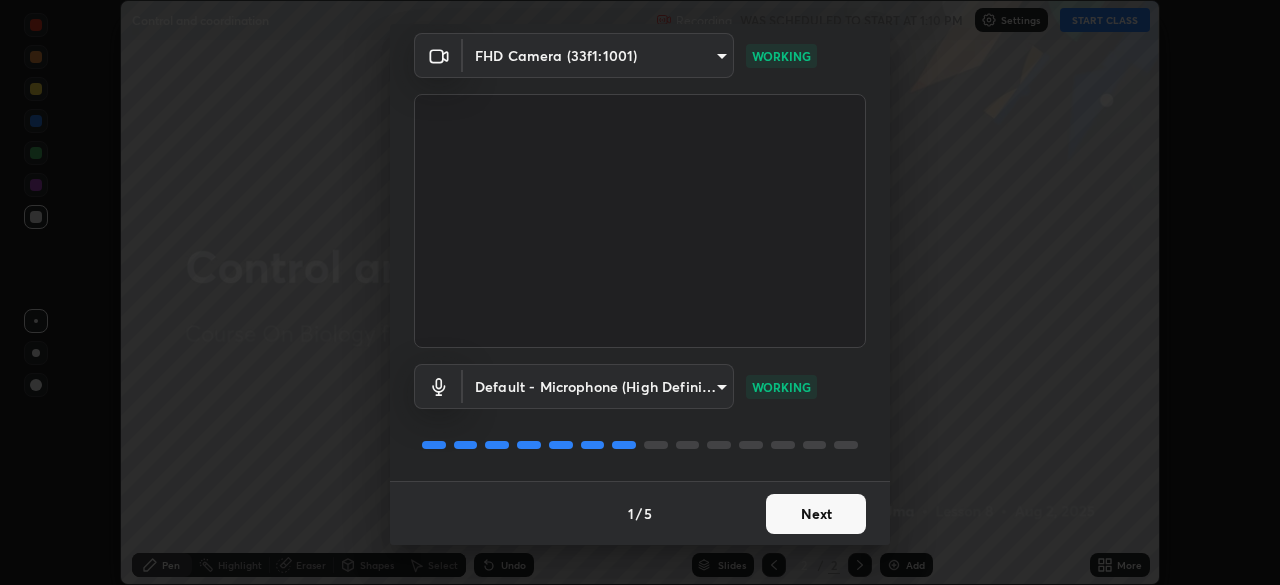 click on "Next" at bounding box center (816, 514) 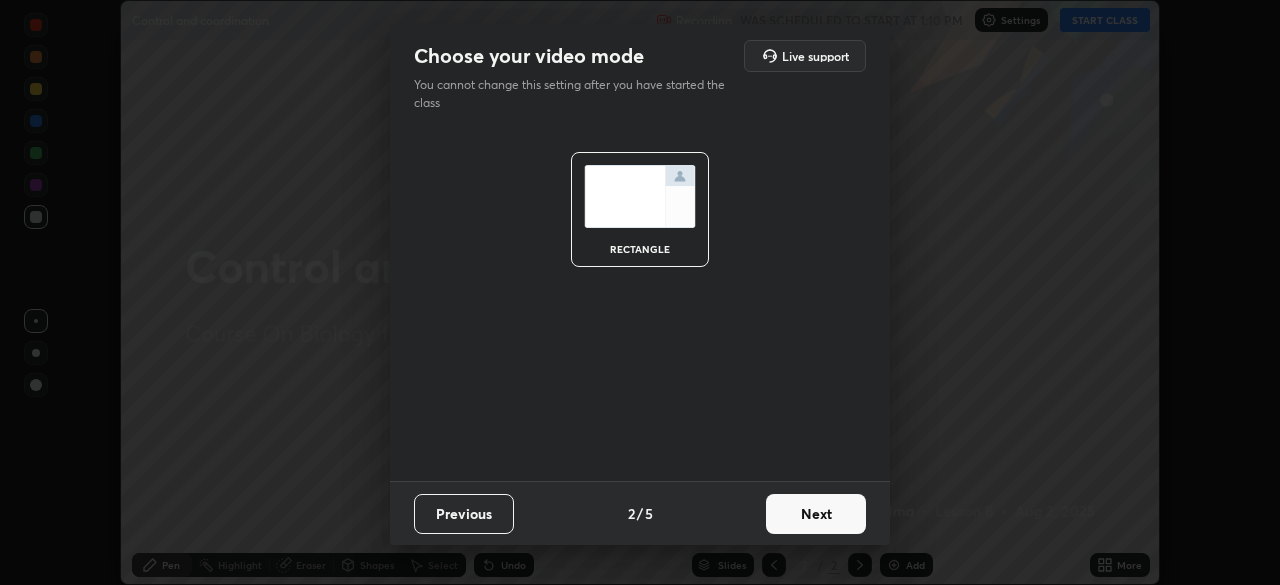 click on "Next" at bounding box center [816, 514] 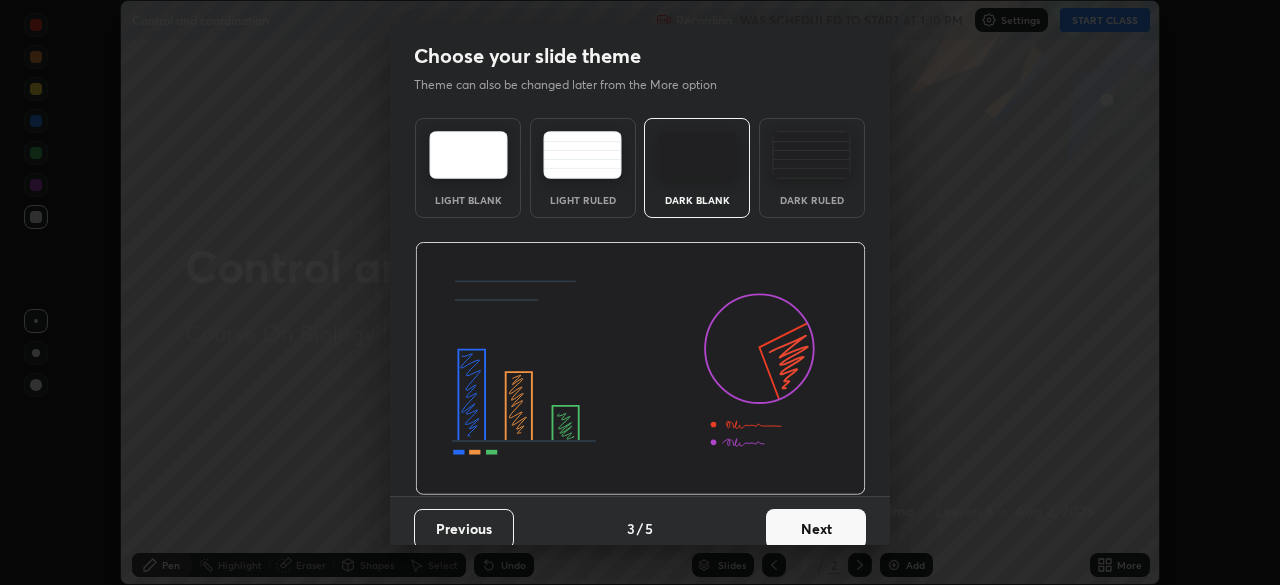 click on "Next" at bounding box center (816, 529) 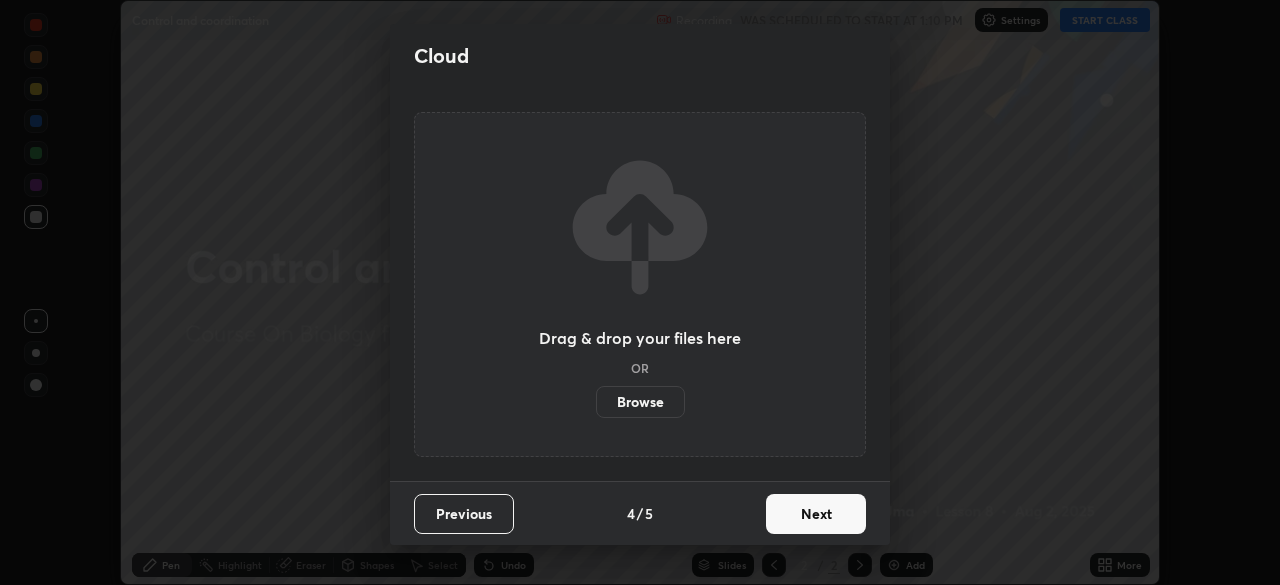 click on "Next" at bounding box center (816, 514) 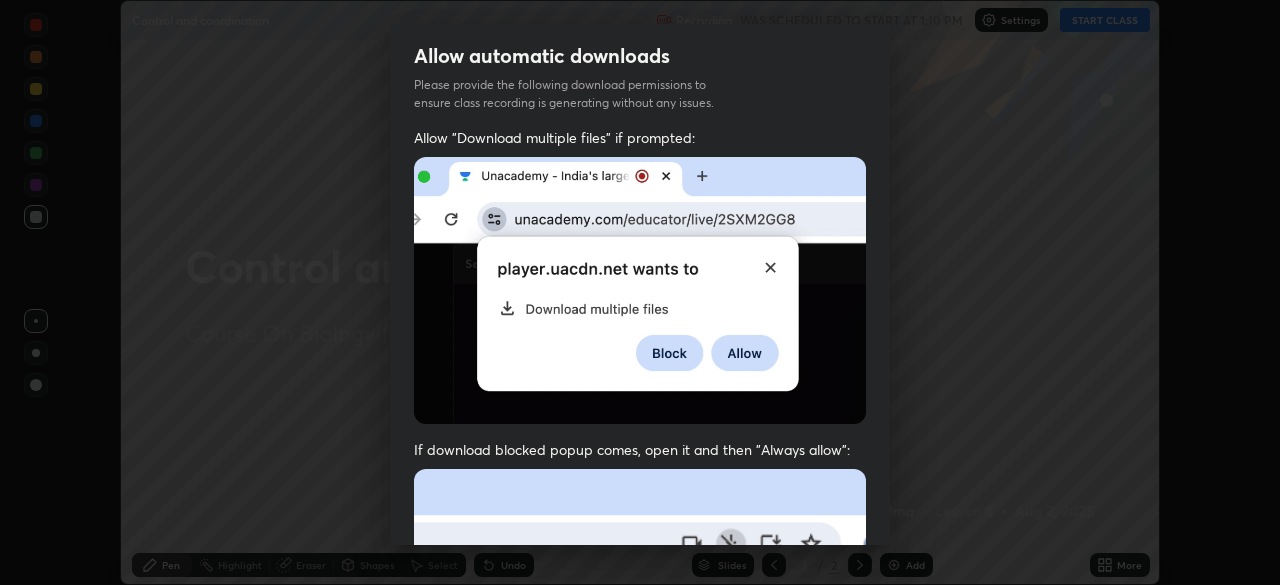 click at bounding box center (640, 687) 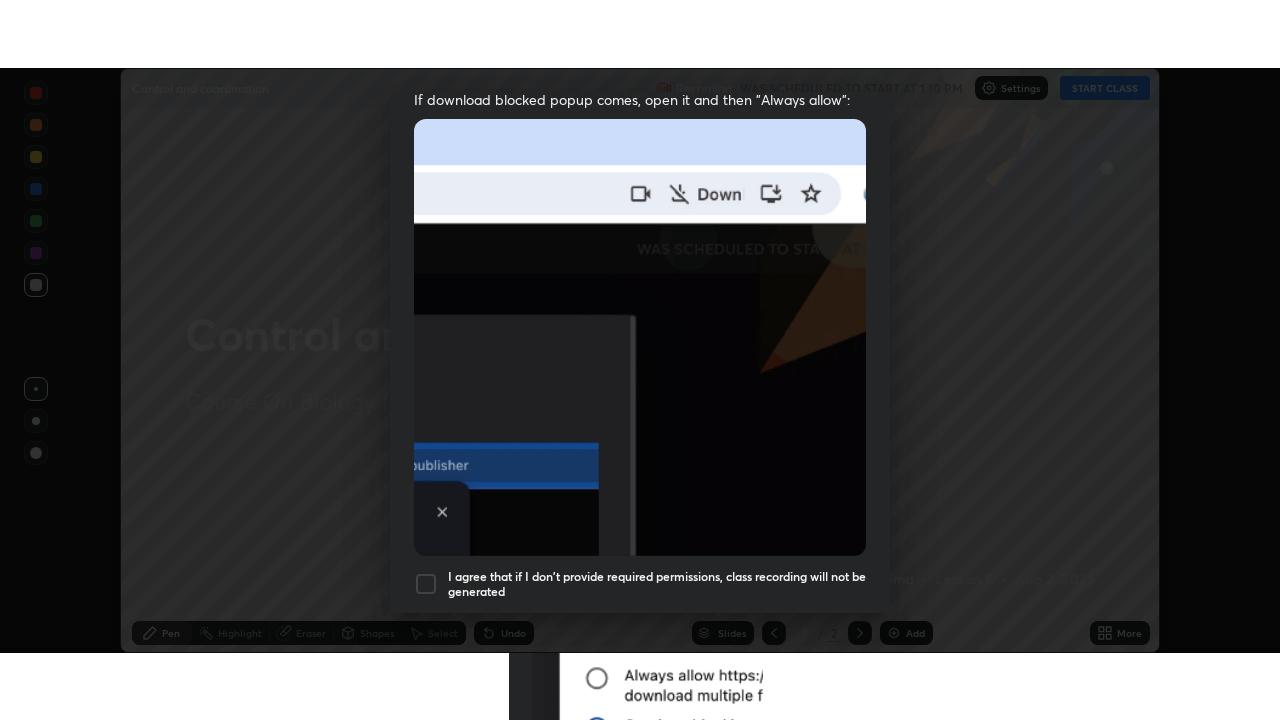scroll, scrollTop: 479, scrollLeft: 0, axis: vertical 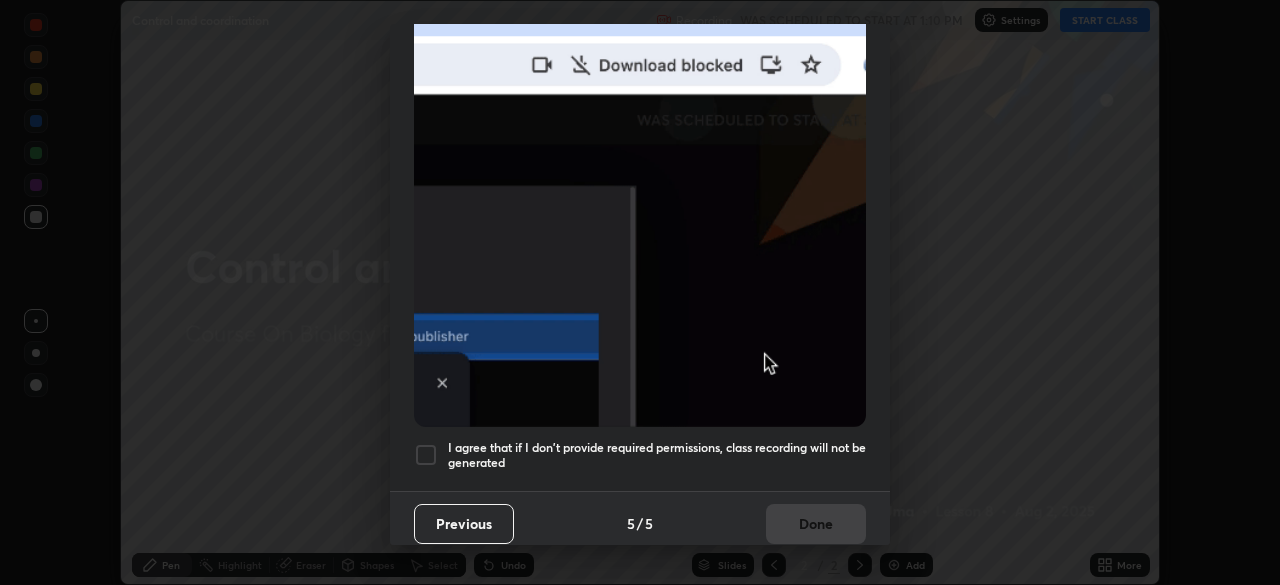 click on "I agree that if I don't provide required permissions, class recording will not be generated" at bounding box center [657, 455] 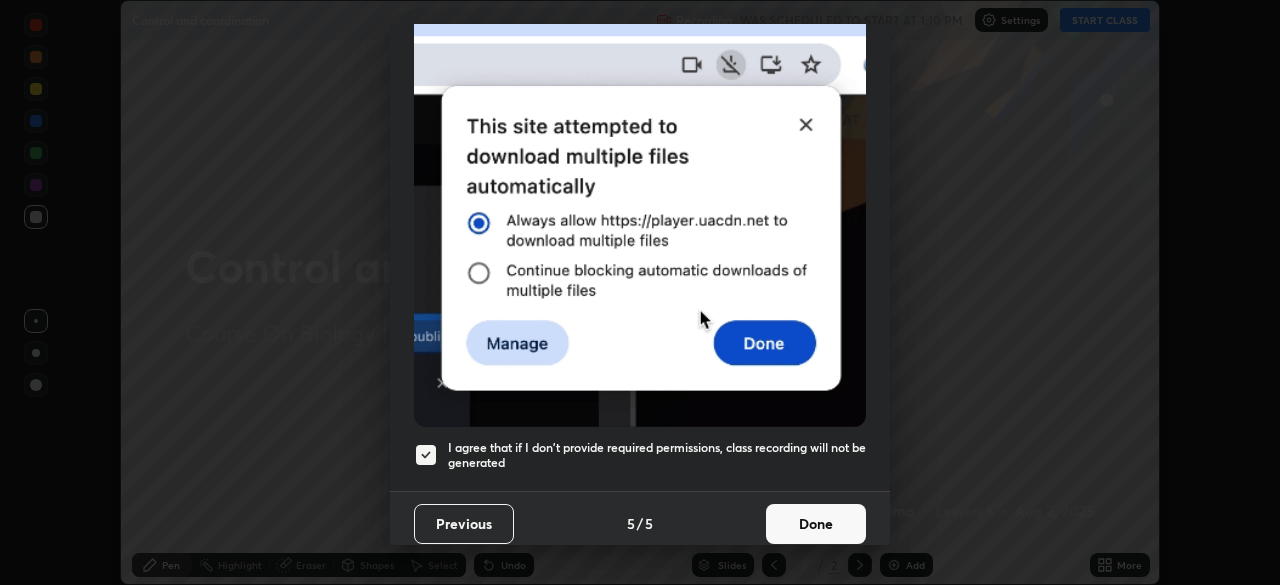 click on "Done" at bounding box center (816, 524) 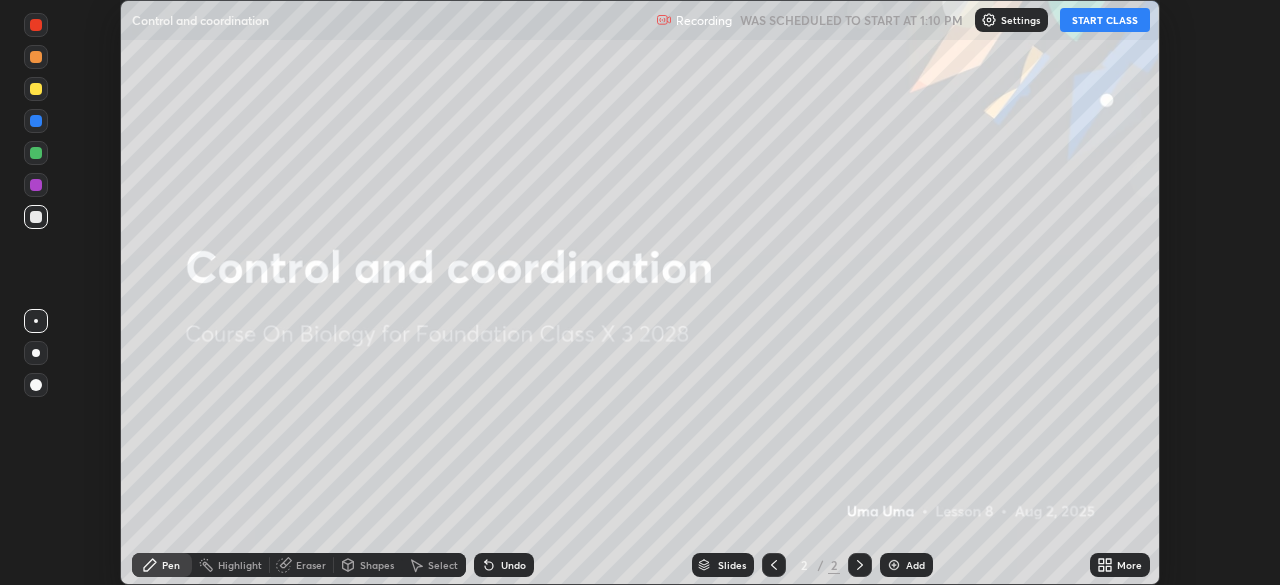 click on "START CLASS" at bounding box center [1105, 20] 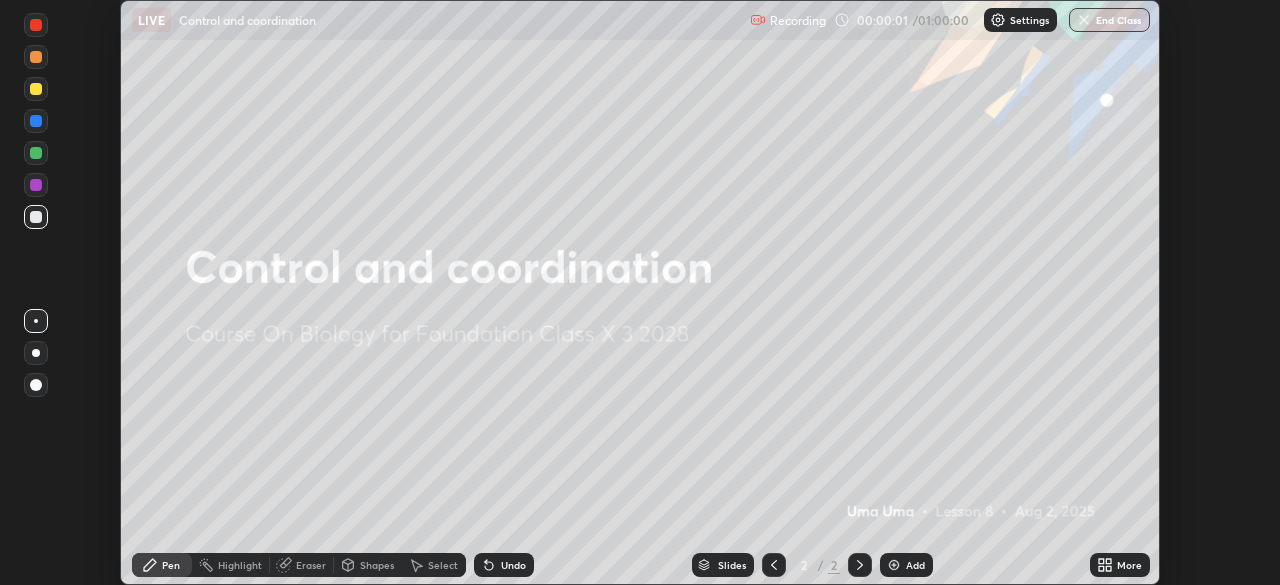 click 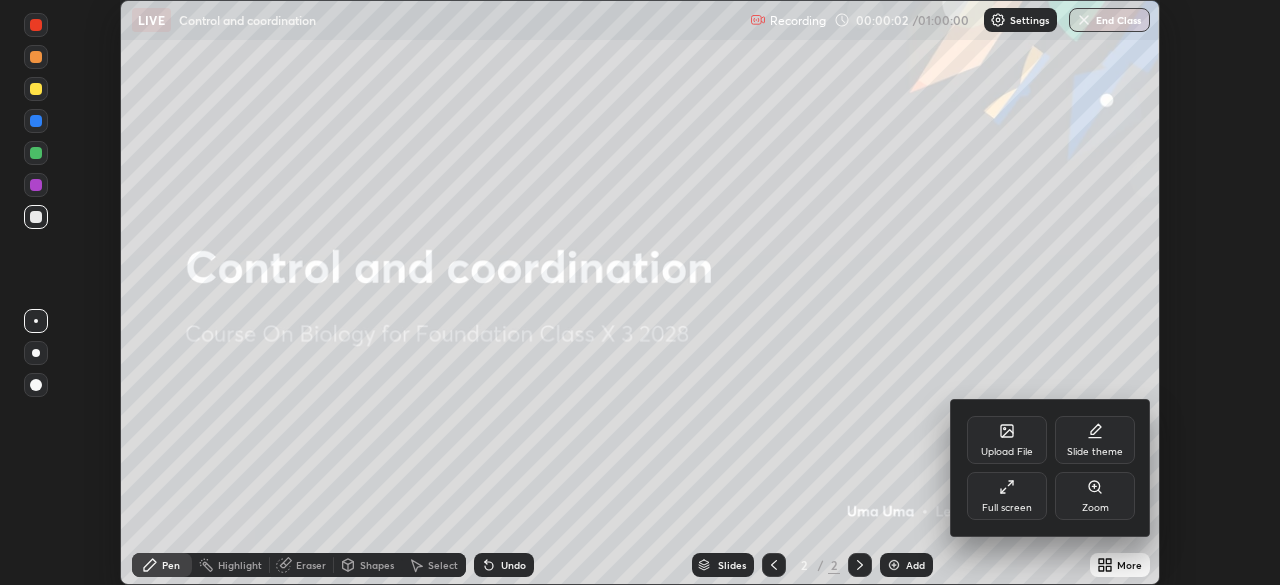 click 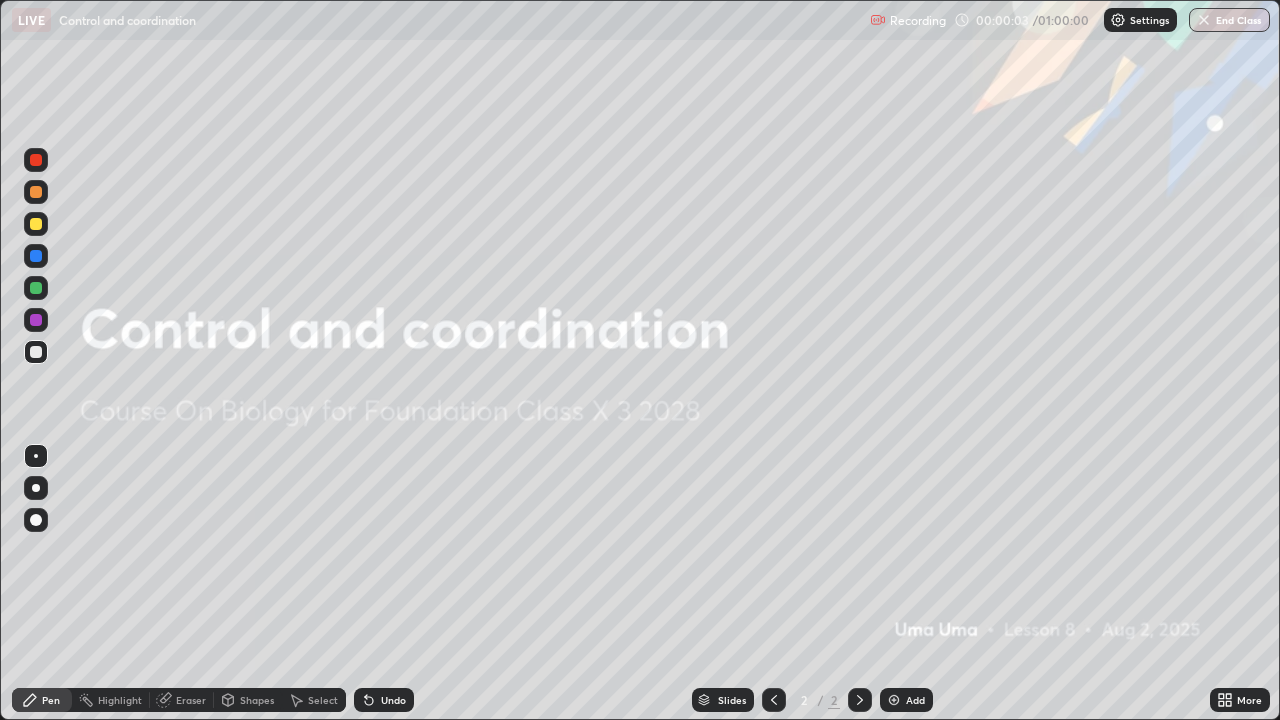 scroll, scrollTop: 99280, scrollLeft: 98720, axis: both 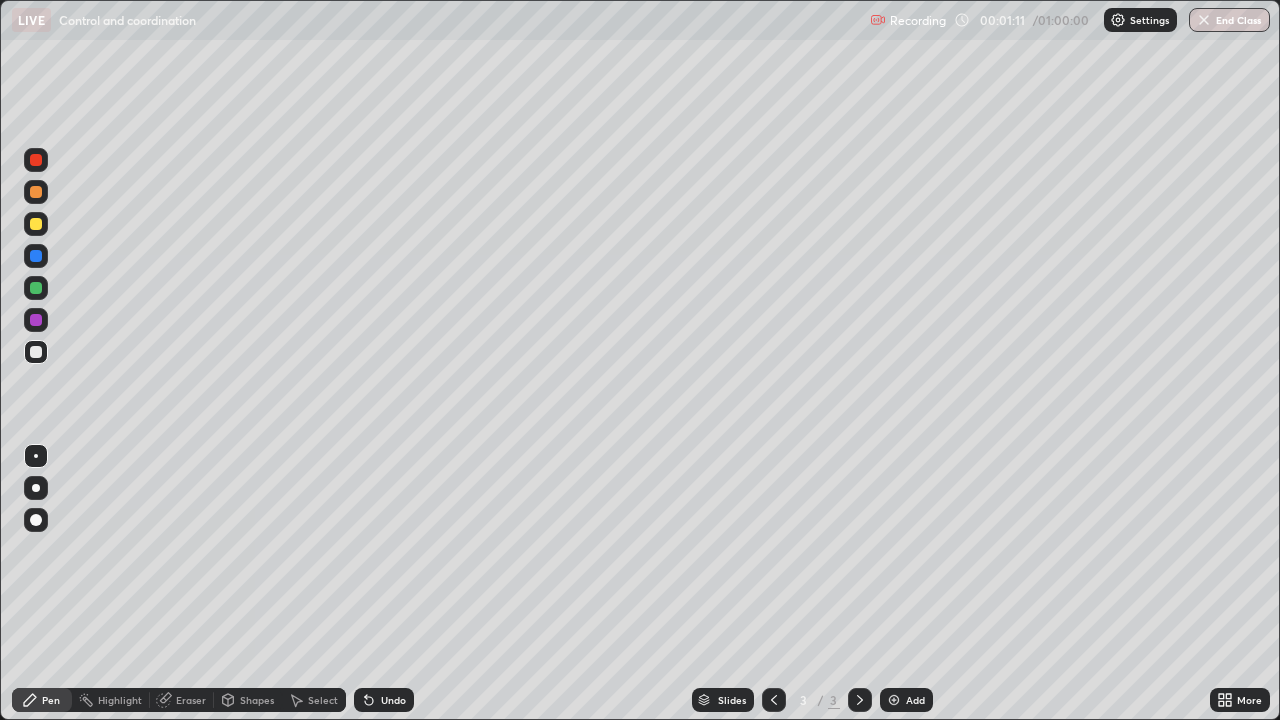 click at bounding box center (36, 224) 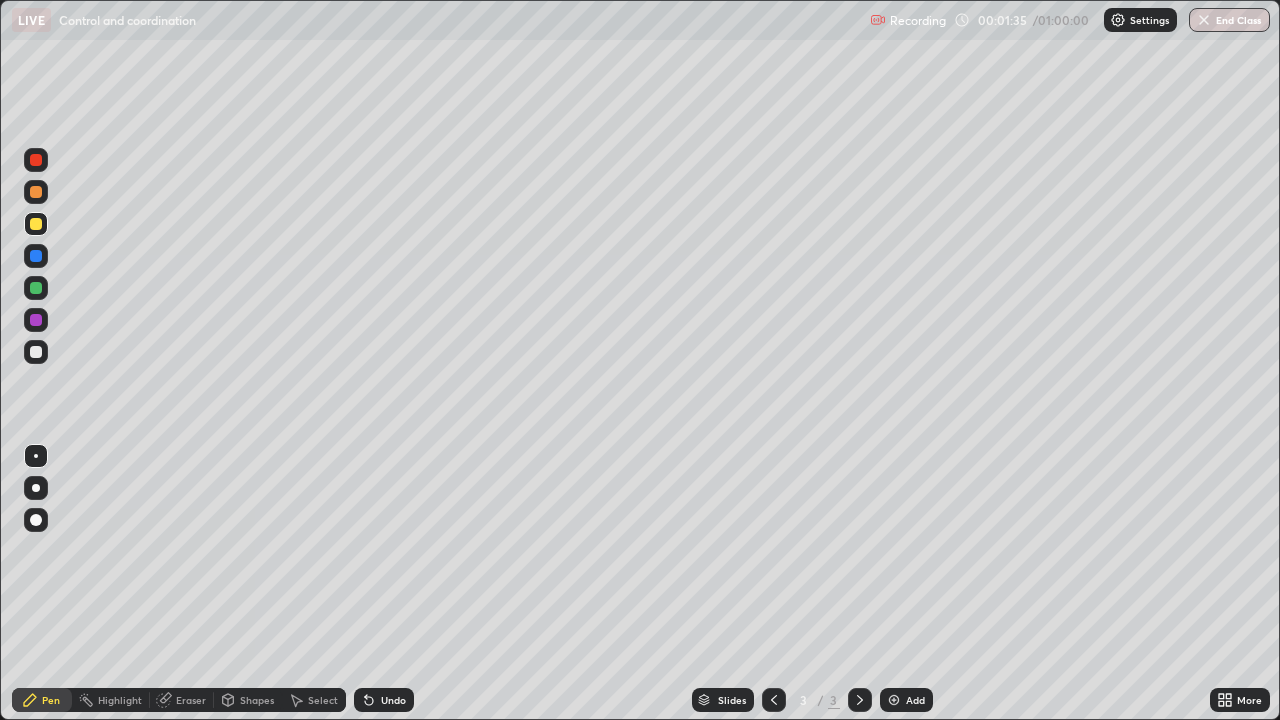click at bounding box center (36, 352) 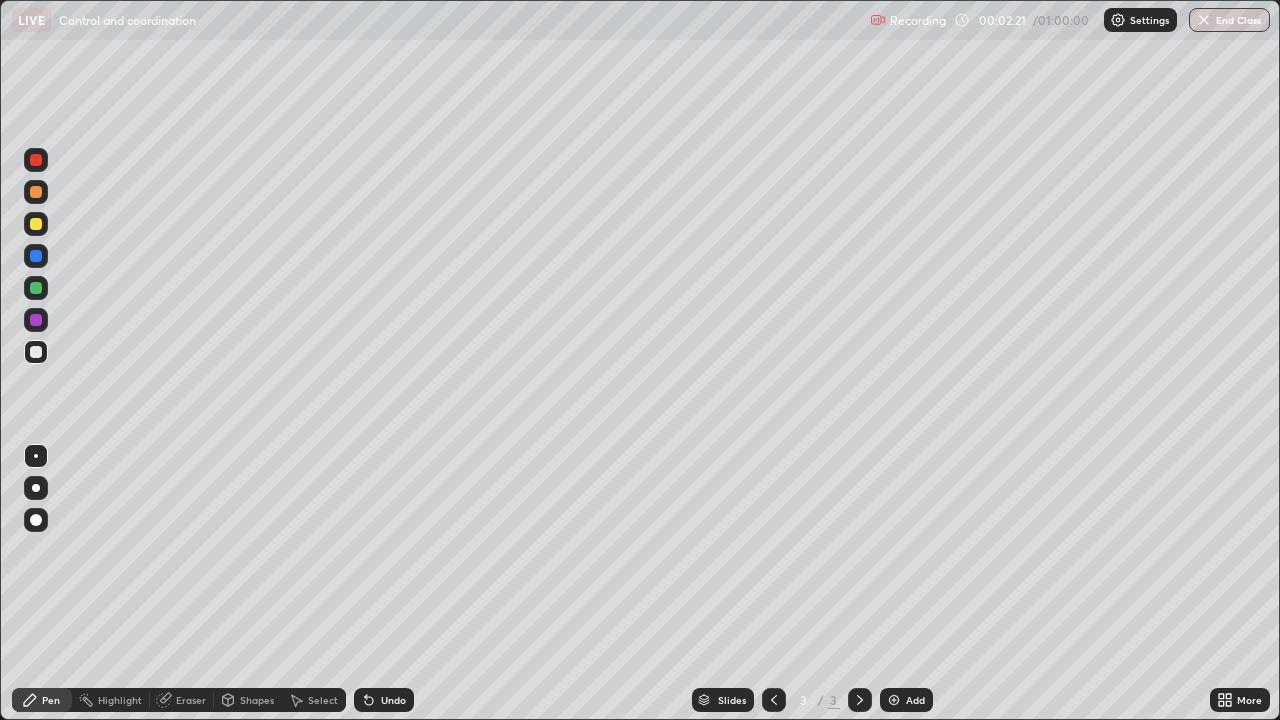 click at bounding box center [36, 352] 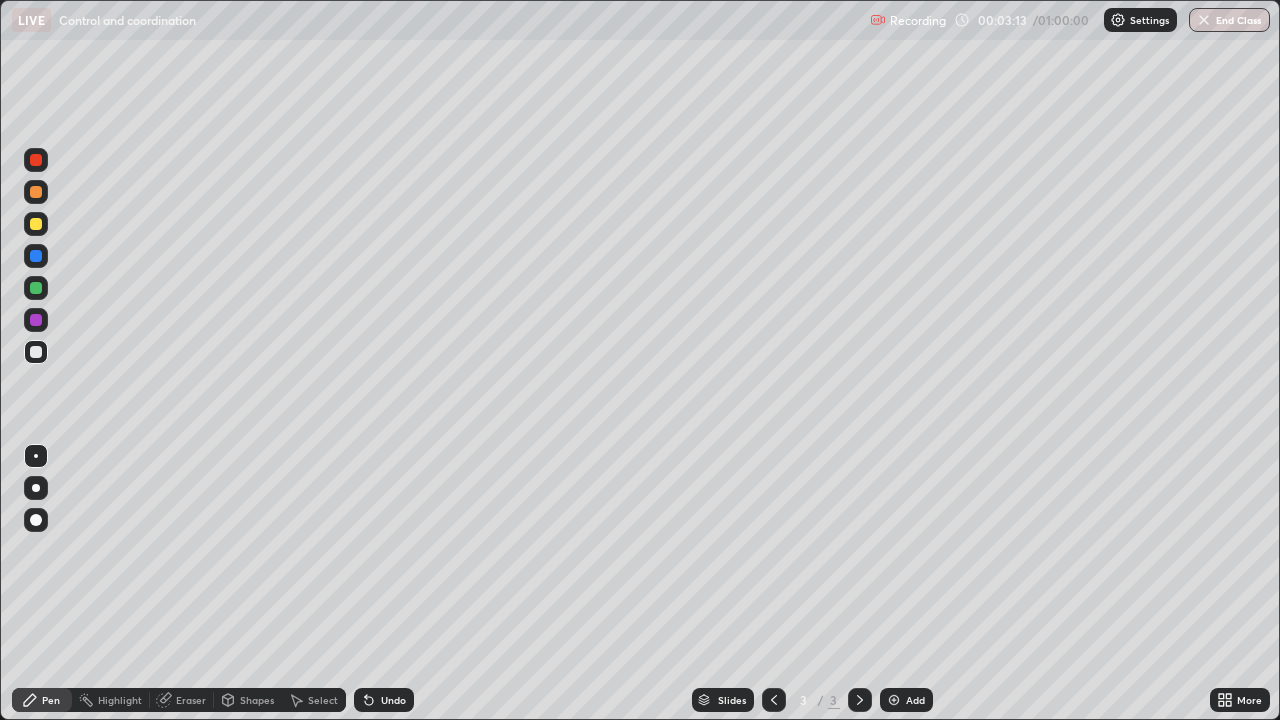 click on "Eraser" at bounding box center (191, 700) 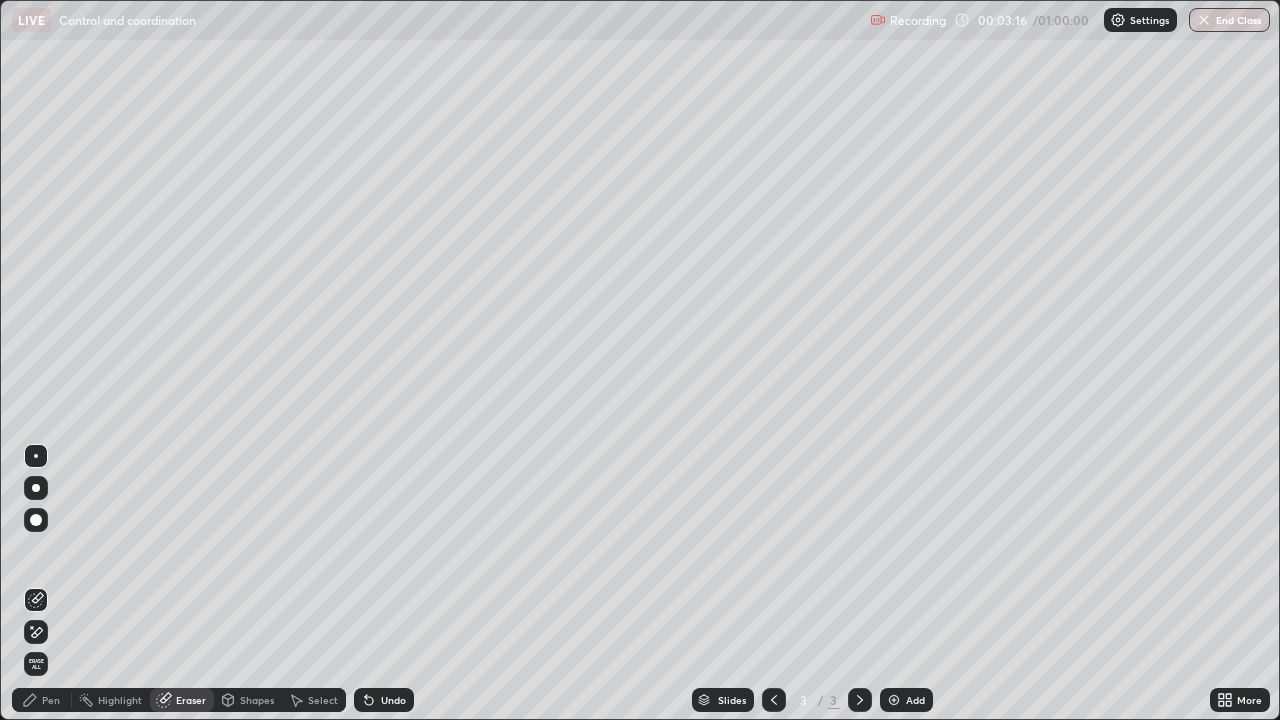 click on "Pen" at bounding box center (42, 700) 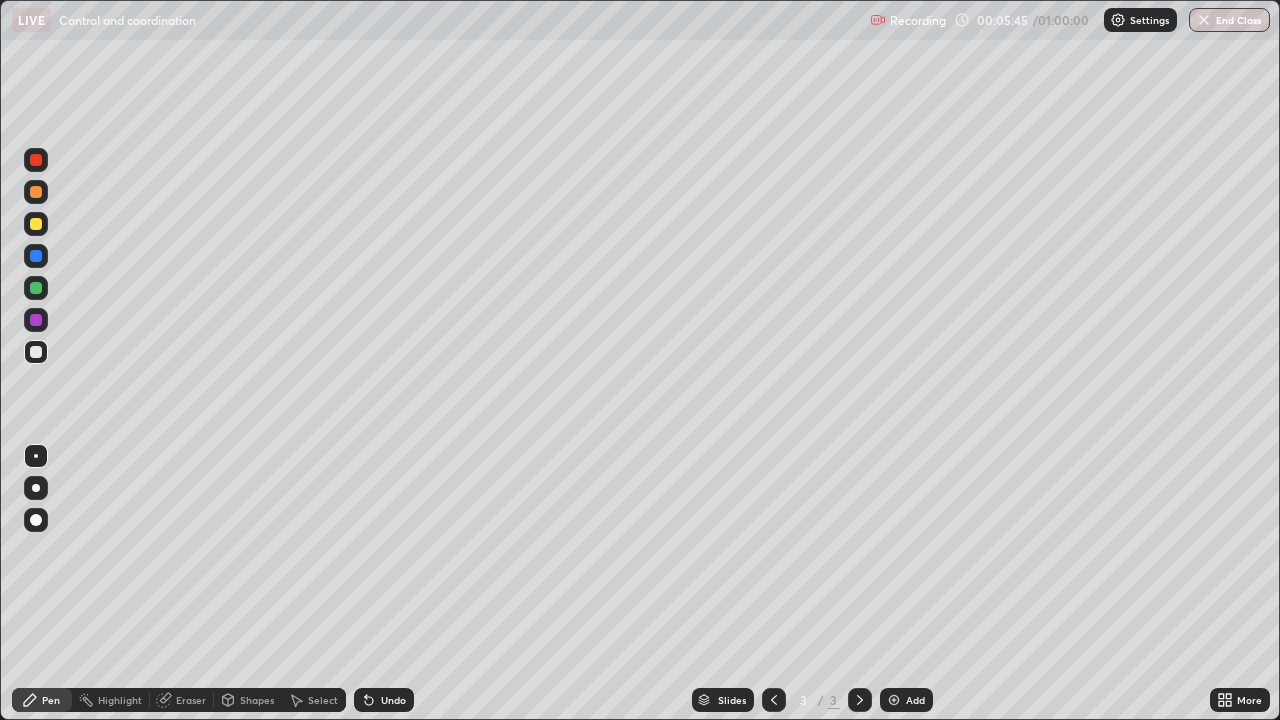 click at bounding box center [894, 700] 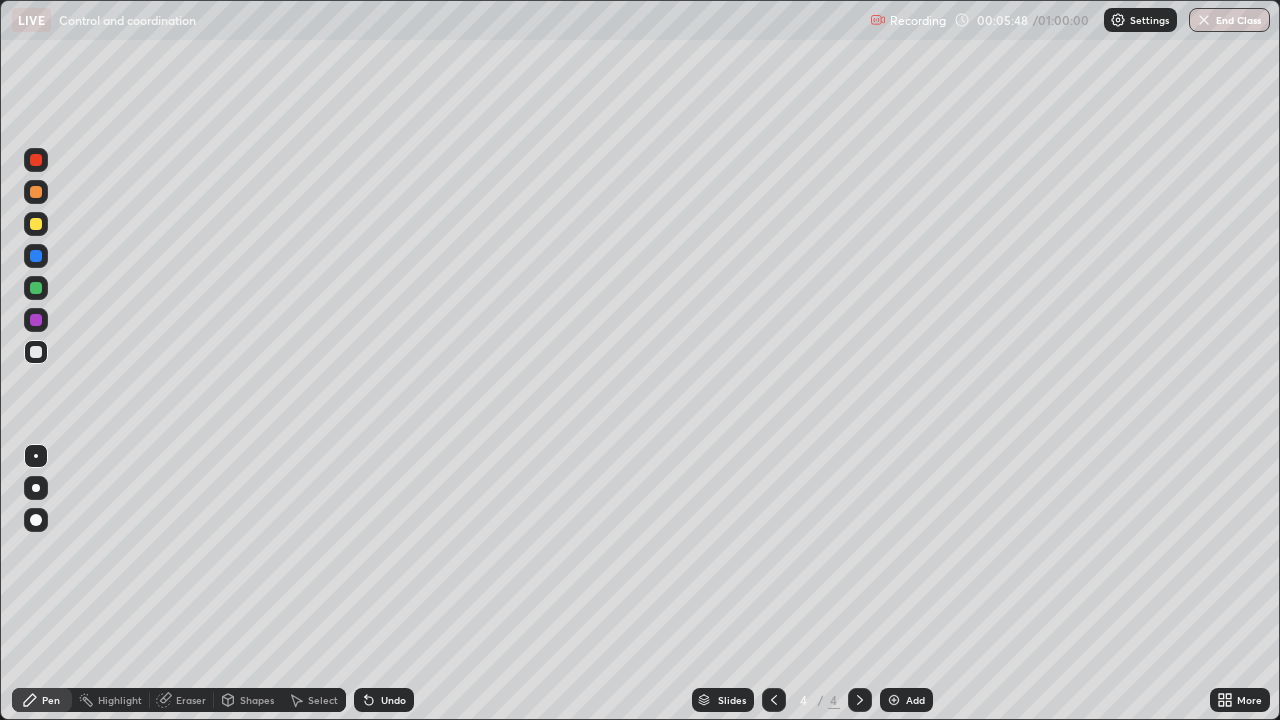click at bounding box center (36, 224) 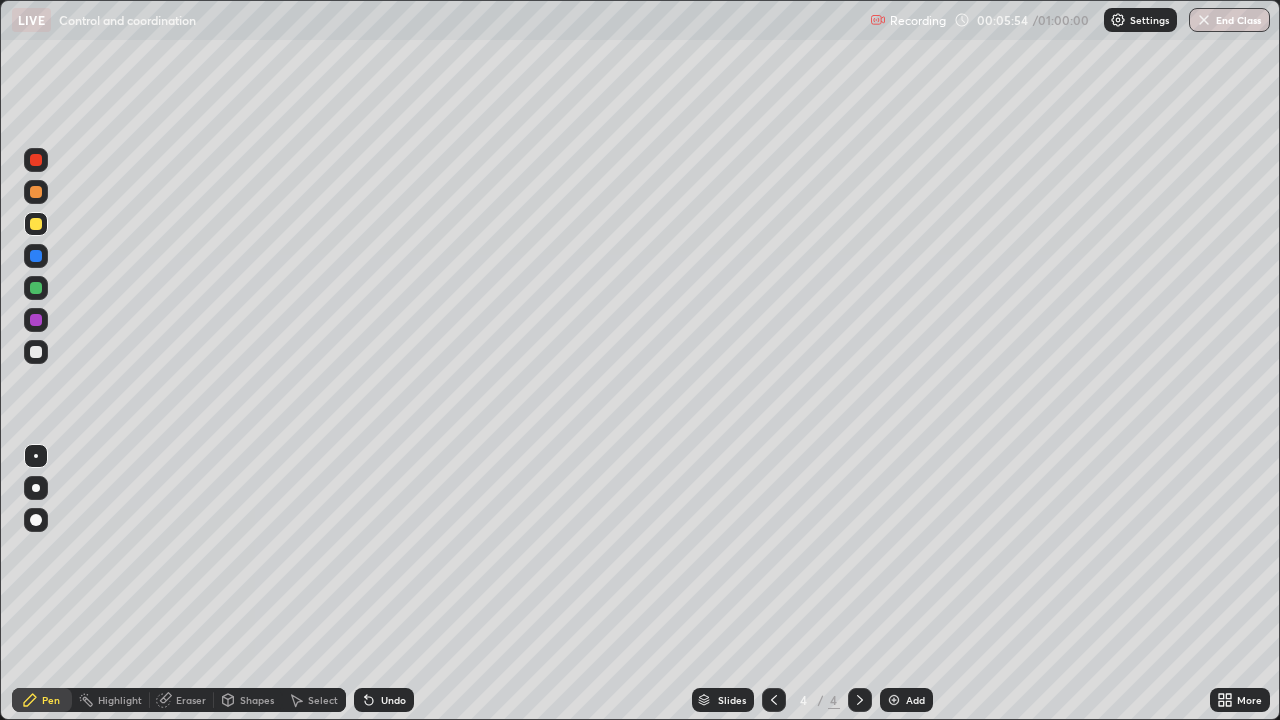 click at bounding box center [36, 320] 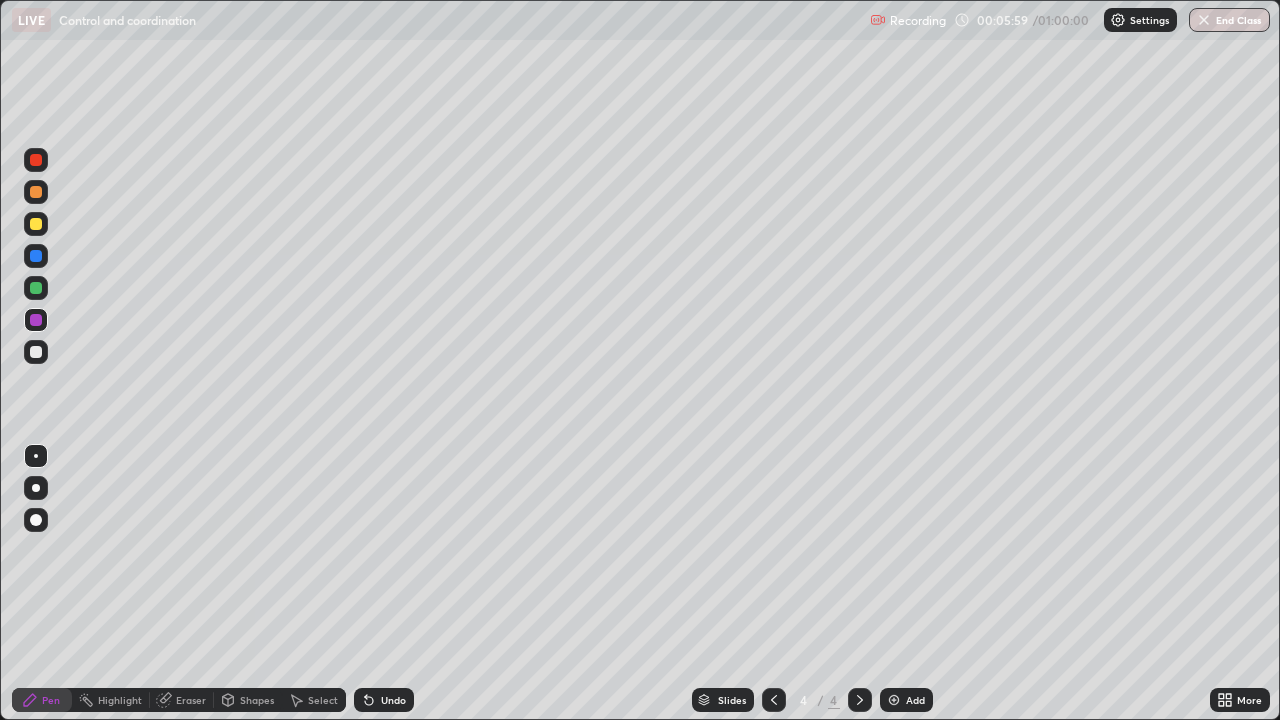 click at bounding box center [36, 288] 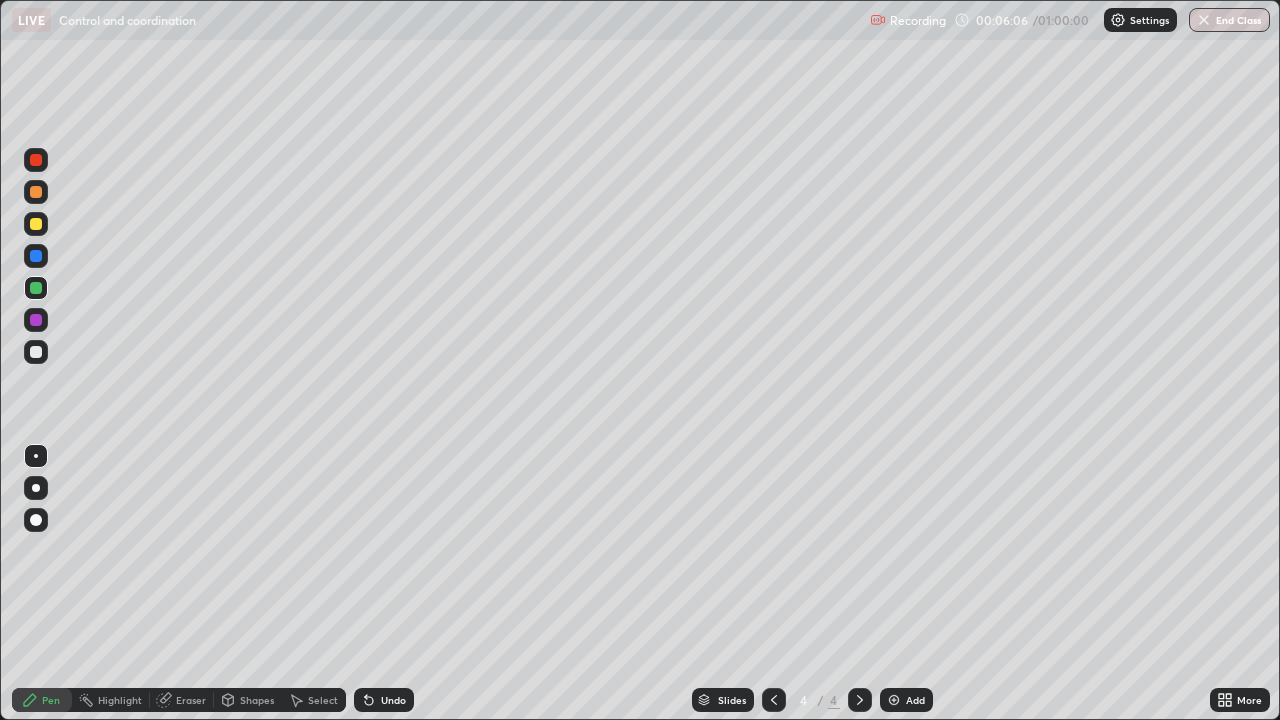 click at bounding box center (36, 256) 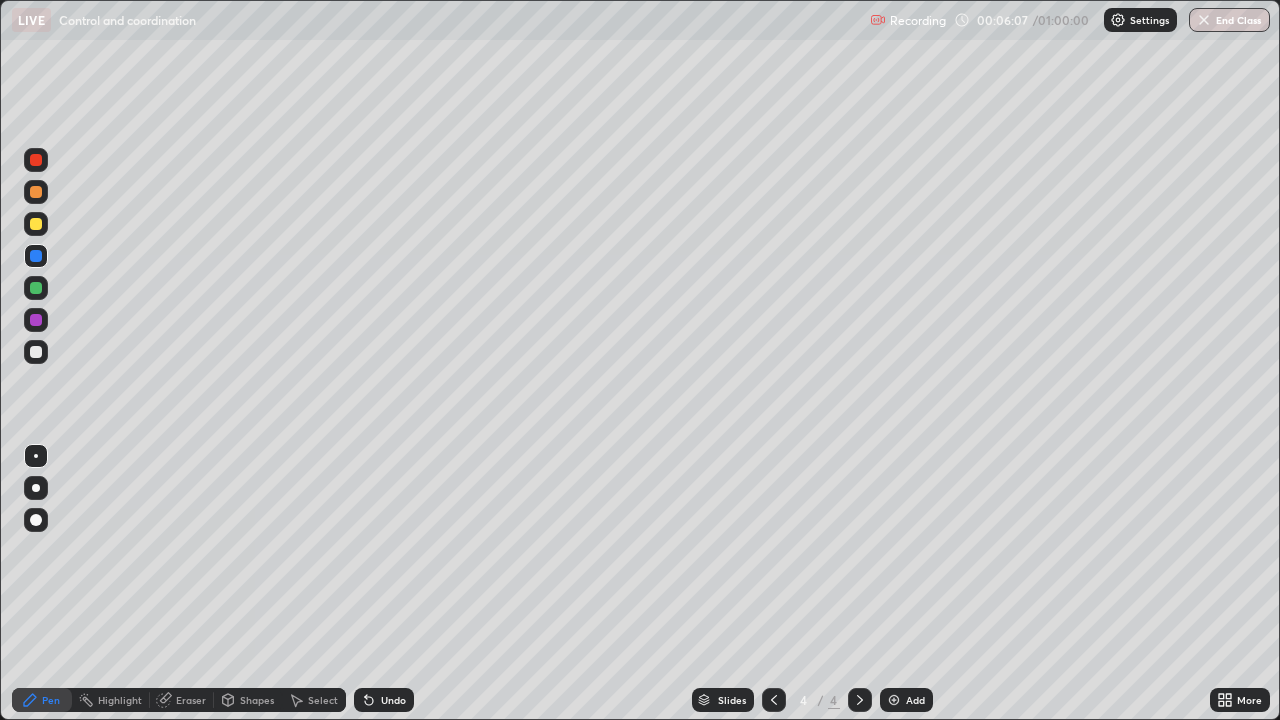 click at bounding box center (36, 224) 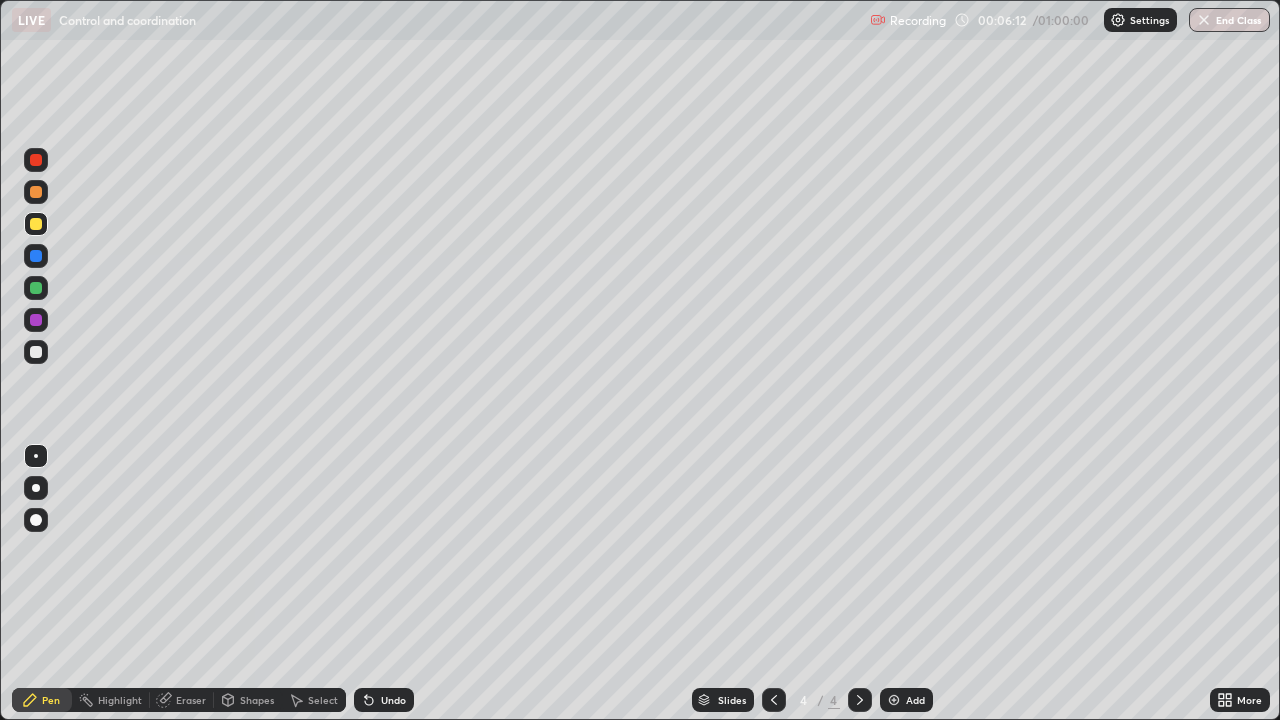 click at bounding box center (36, 352) 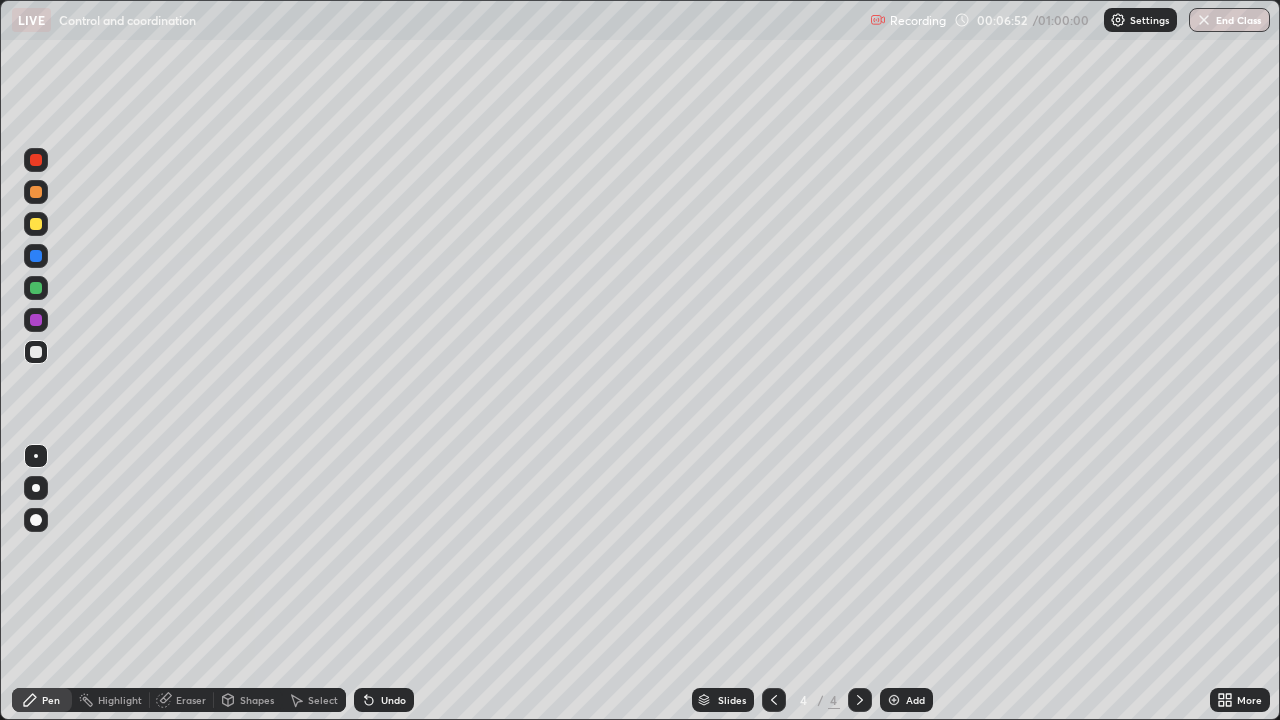 click at bounding box center [36, 288] 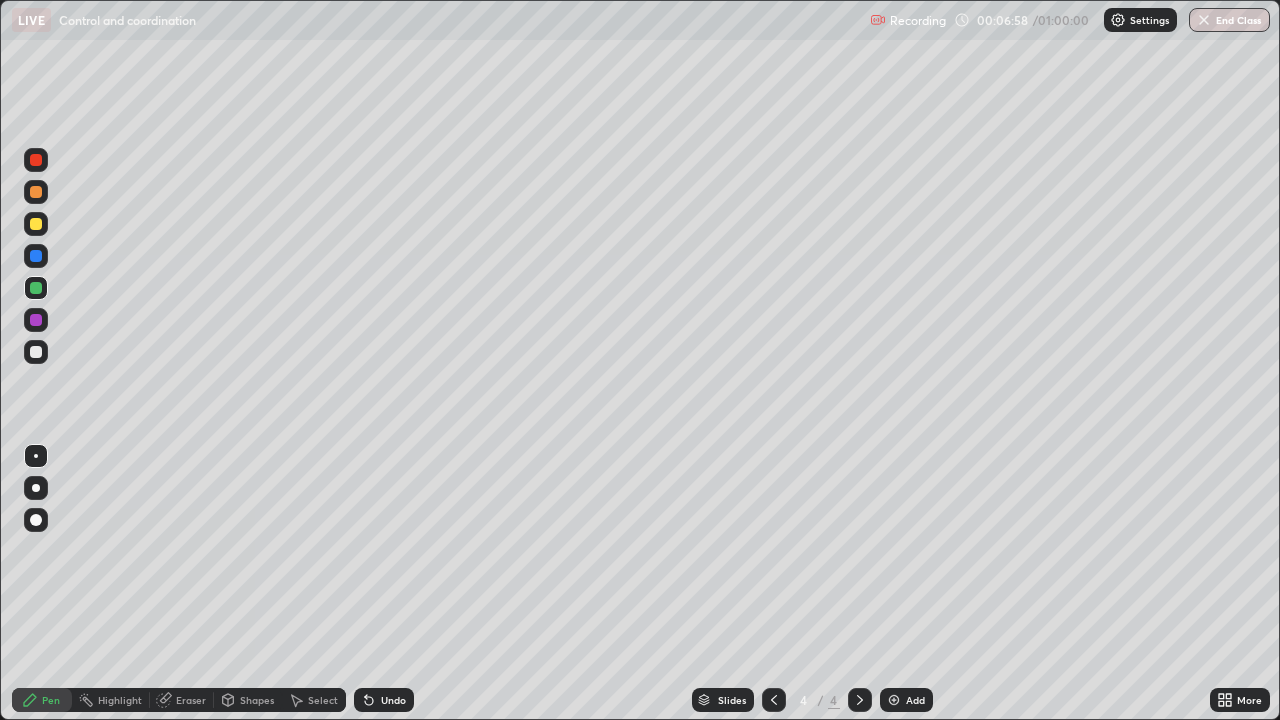 click at bounding box center (36, 352) 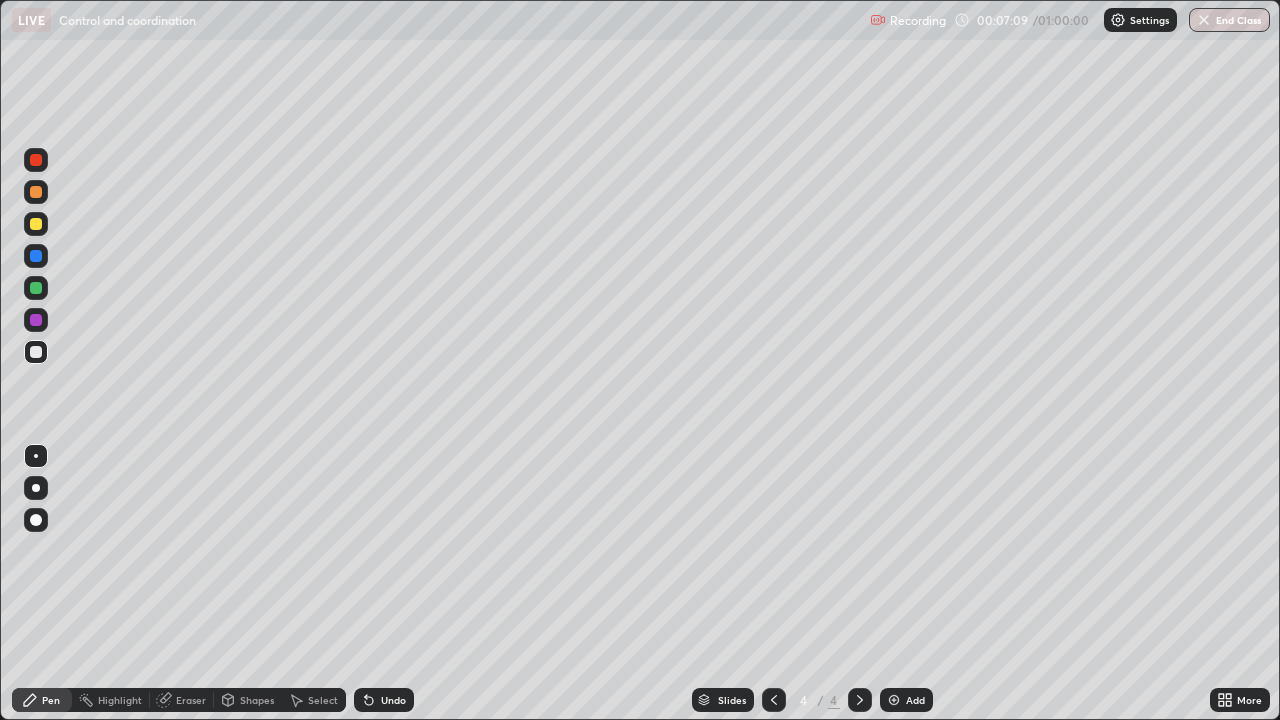 click at bounding box center (36, 224) 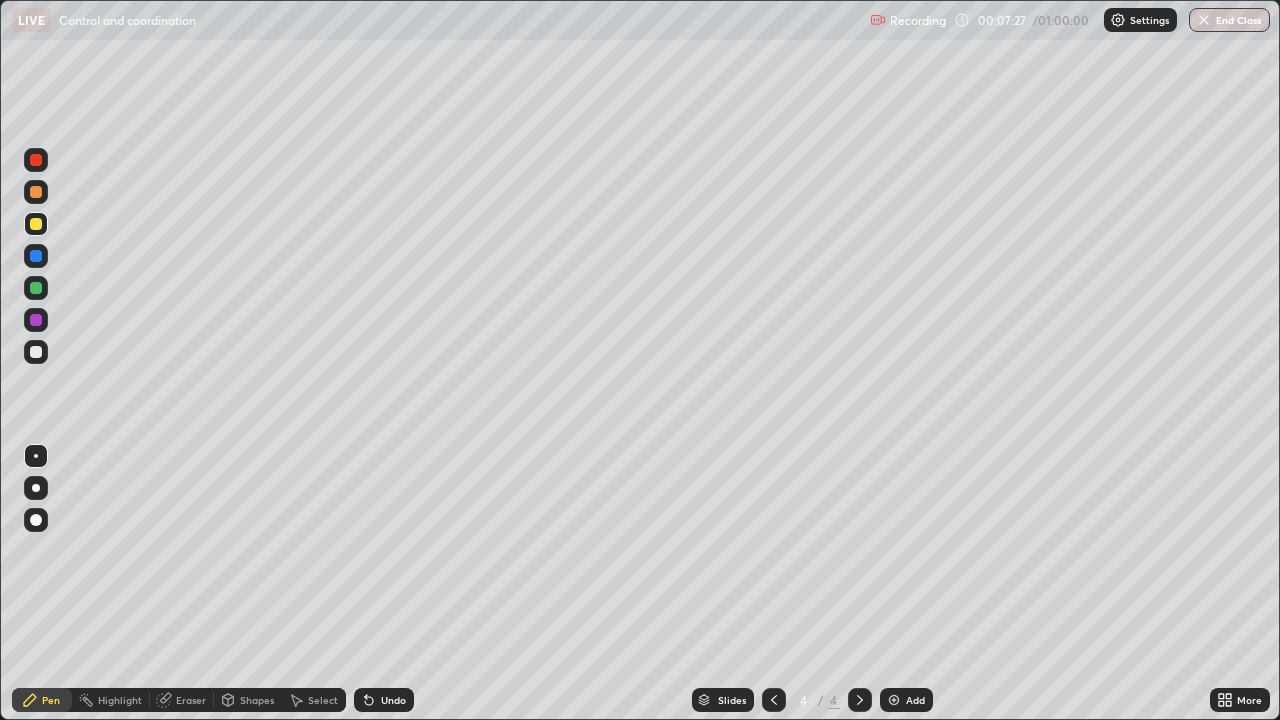 click at bounding box center [36, 288] 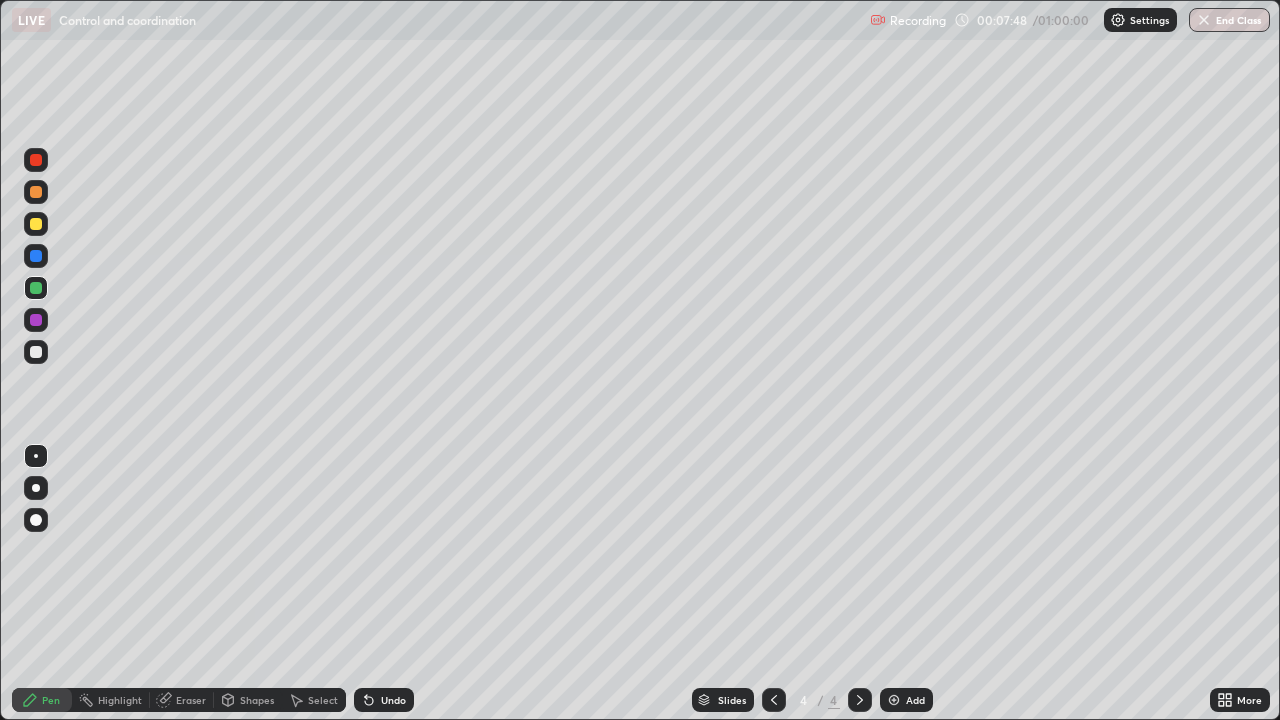 click at bounding box center [36, 224] 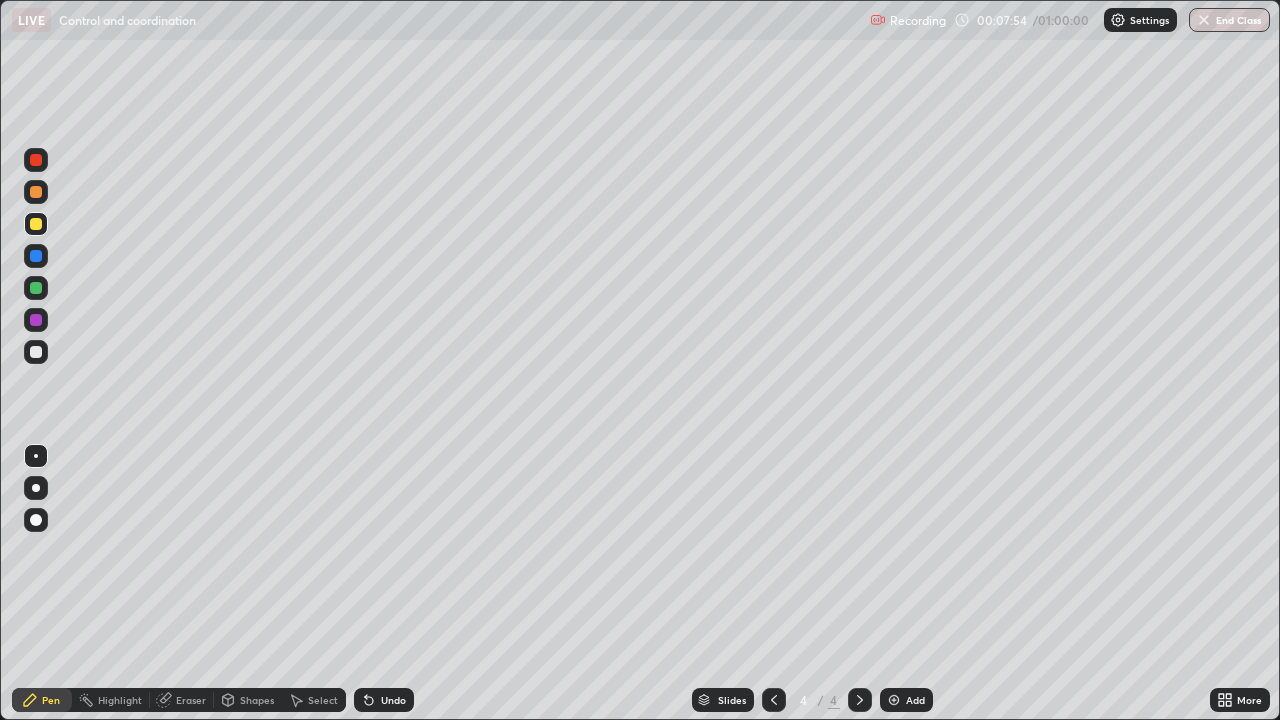 click at bounding box center [36, 352] 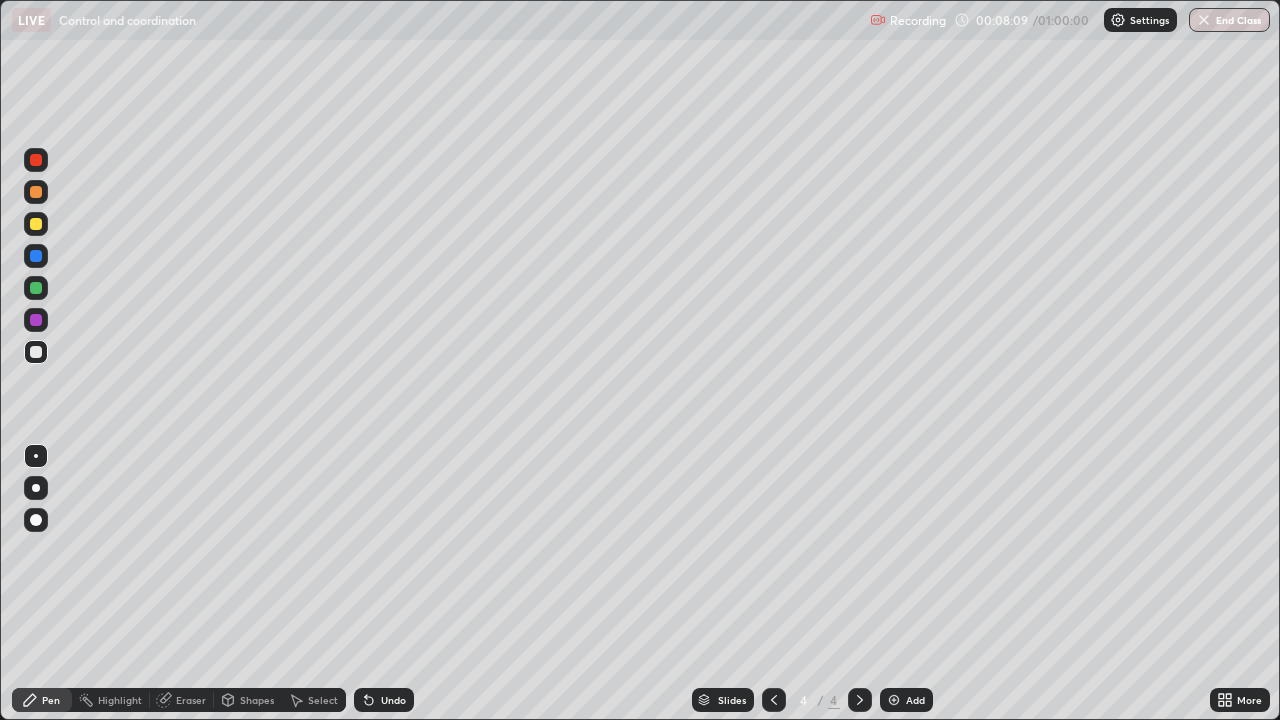 click on "Eraser" at bounding box center (191, 700) 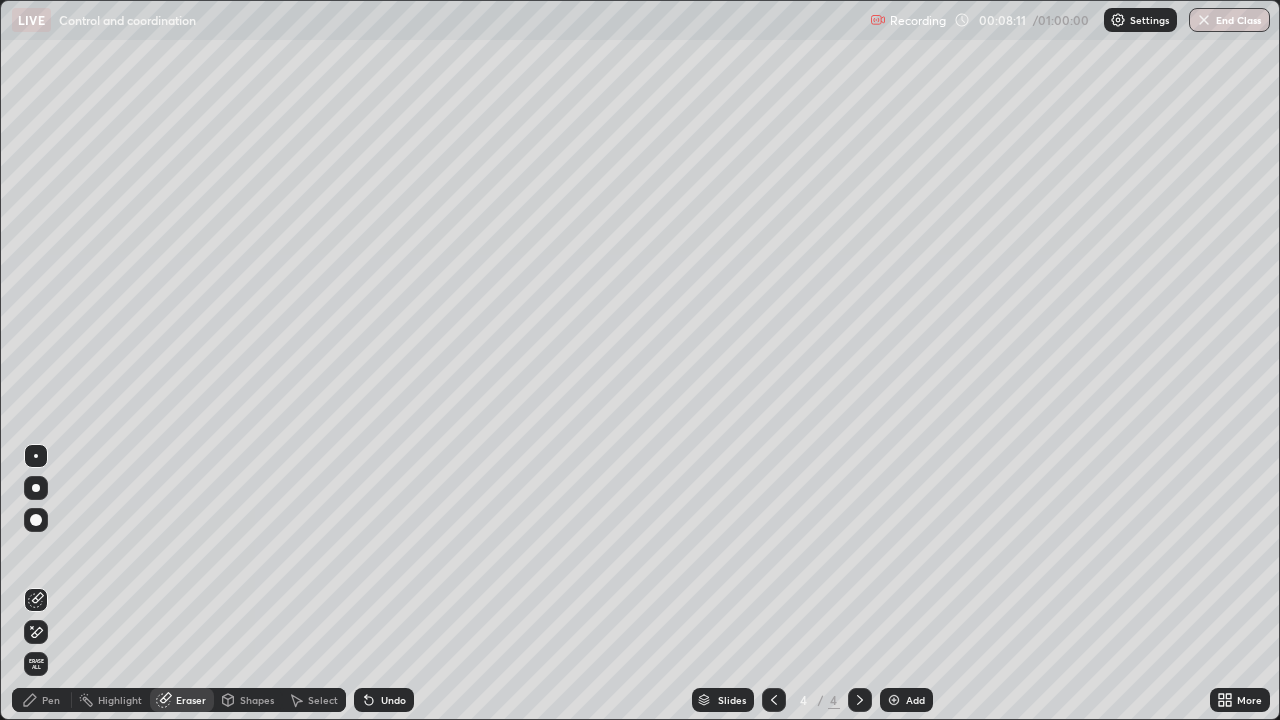 click on "Pen" at bounding box center [51, 700] 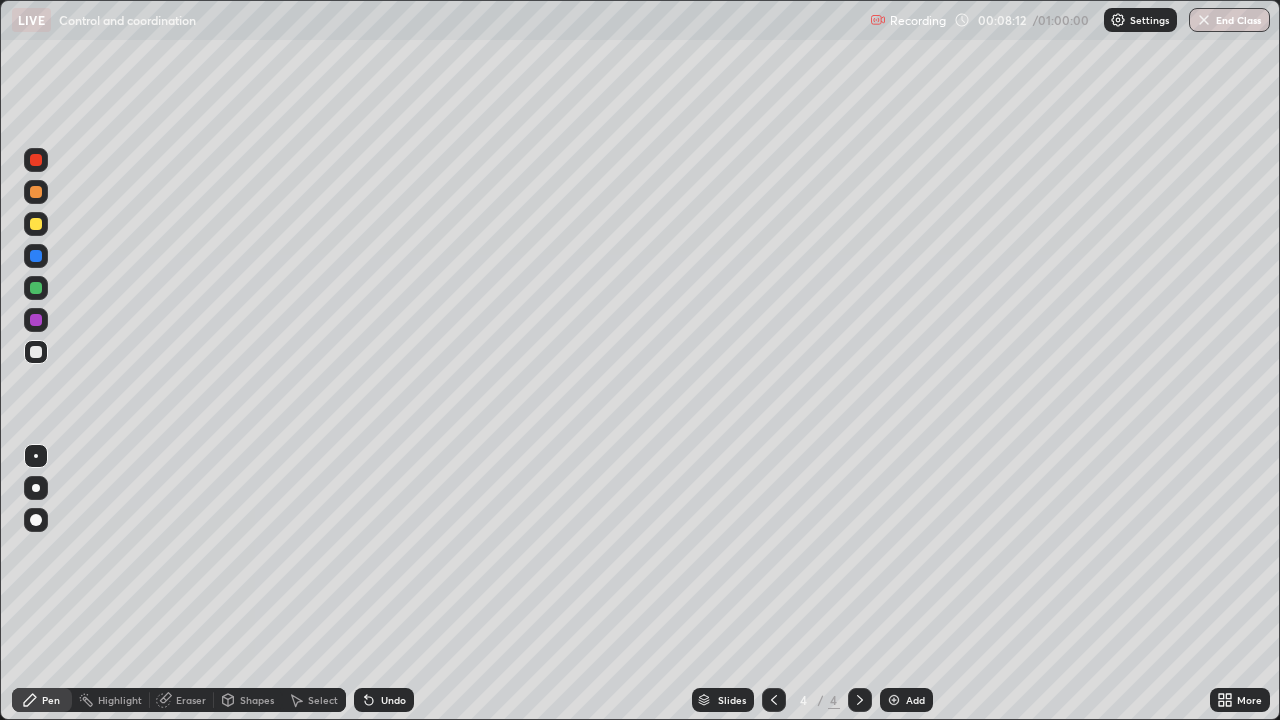 click at bounding box center (36, 320) 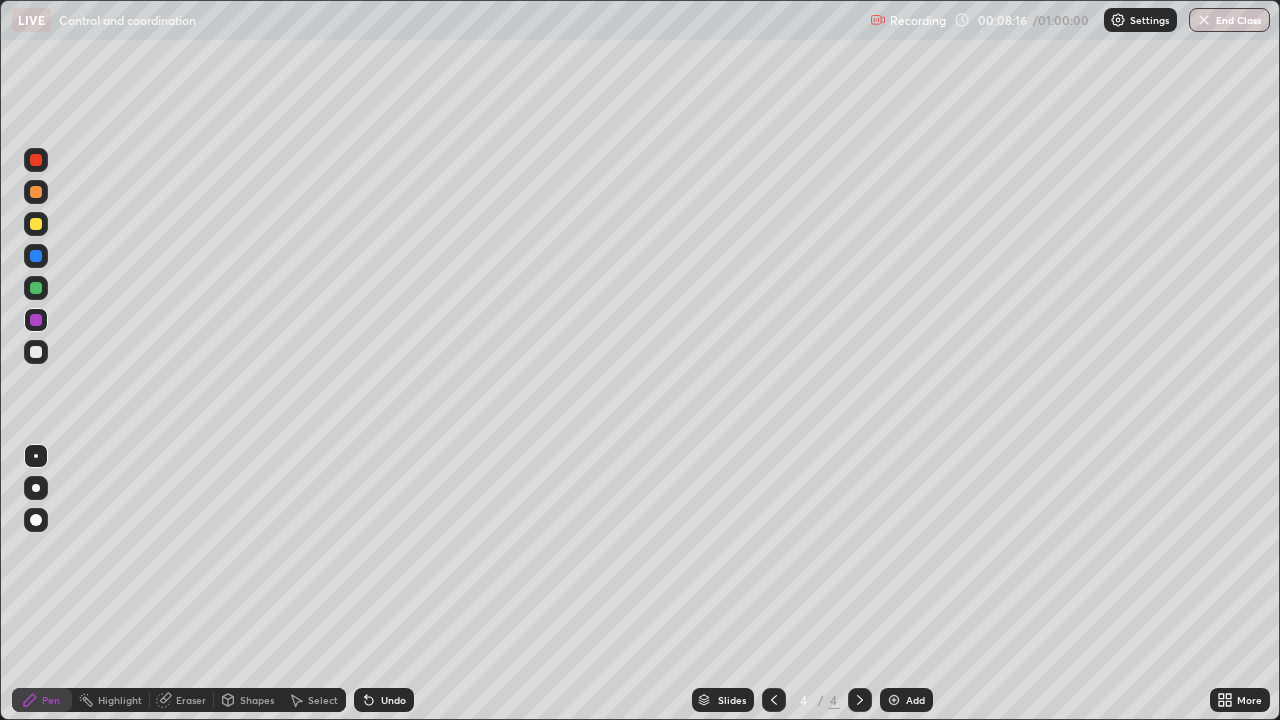 click at bounding box center [36, 288] 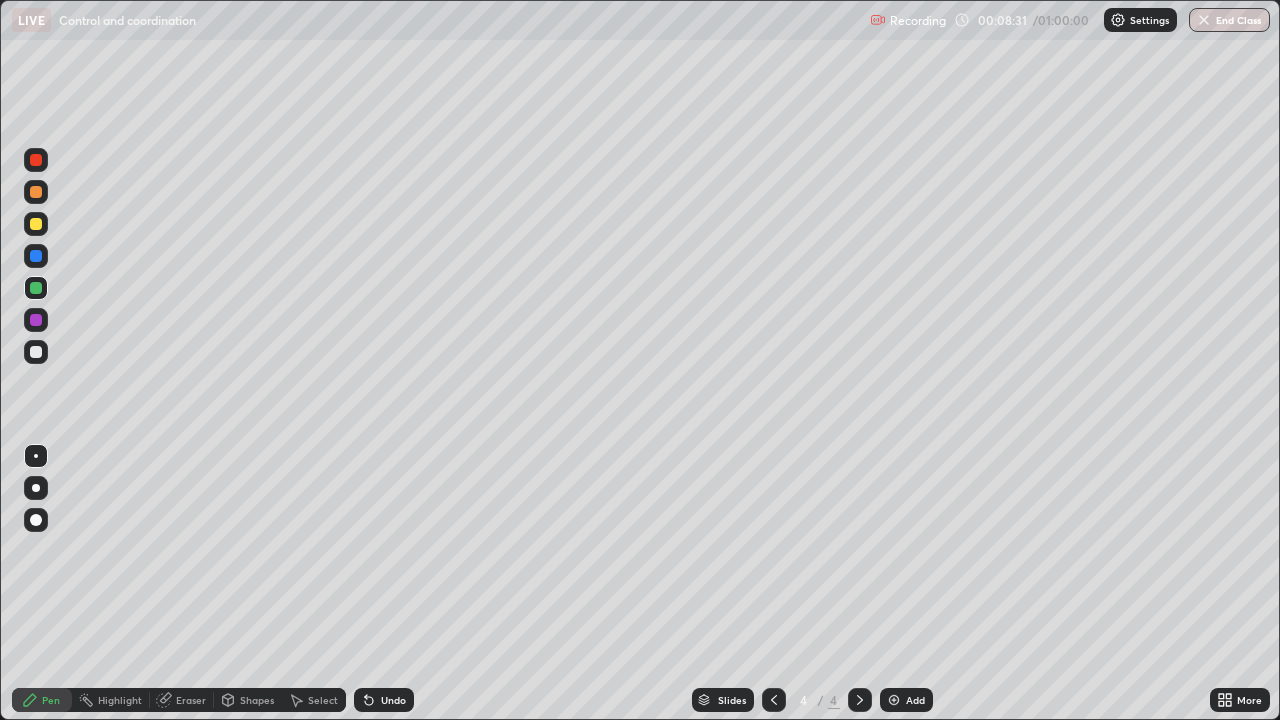 click at bounding box center (36, 352) 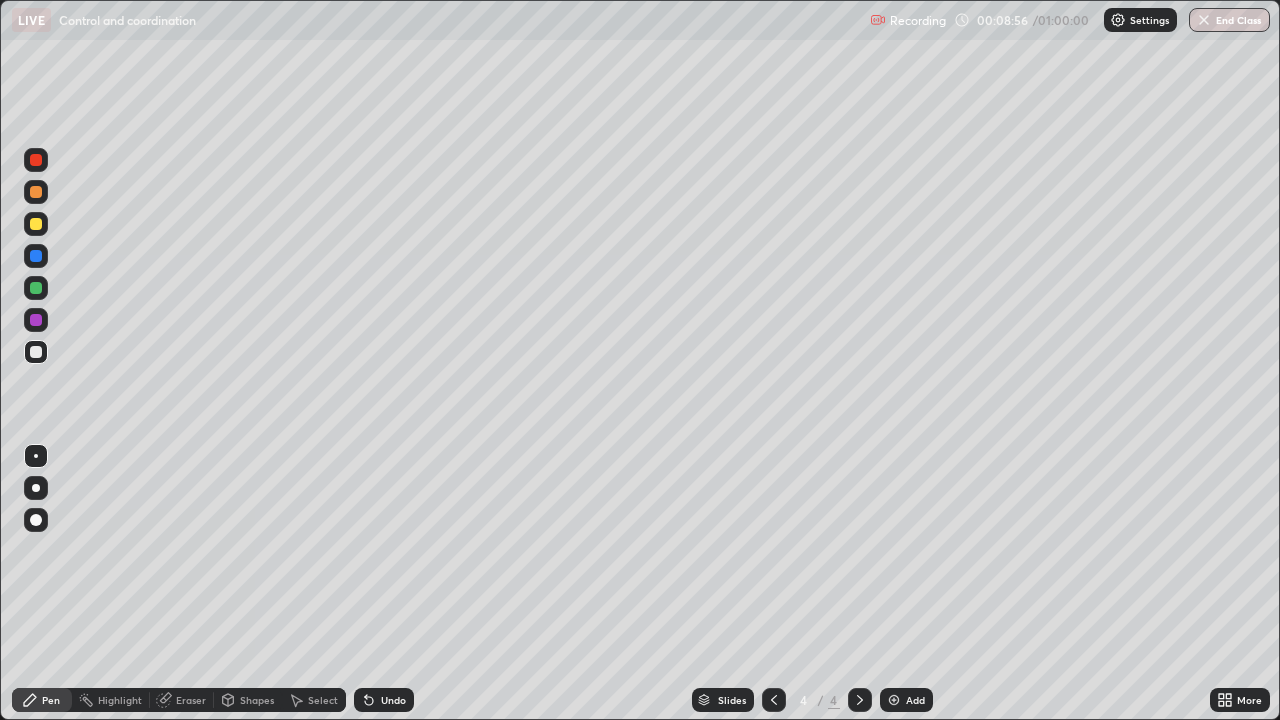 click at bounding box center (36, 352) 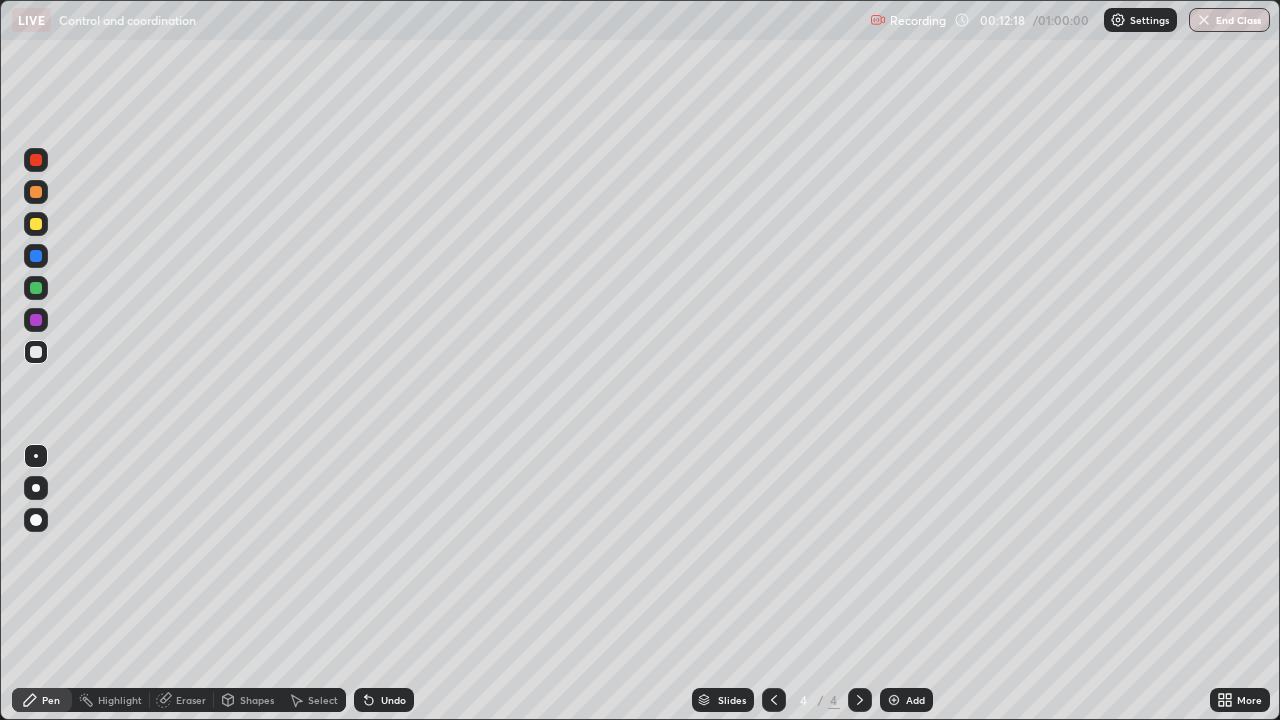 click at bounding box center [894, 700] 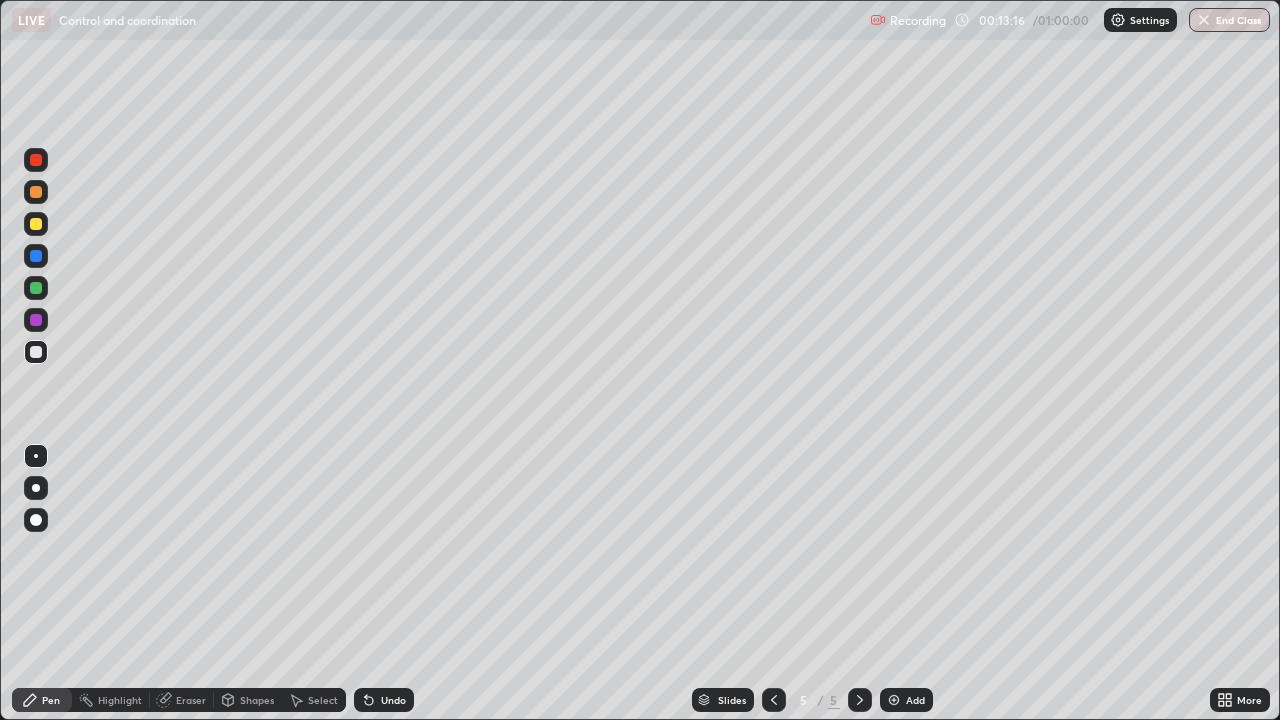 click at bounding box center [36, 288] 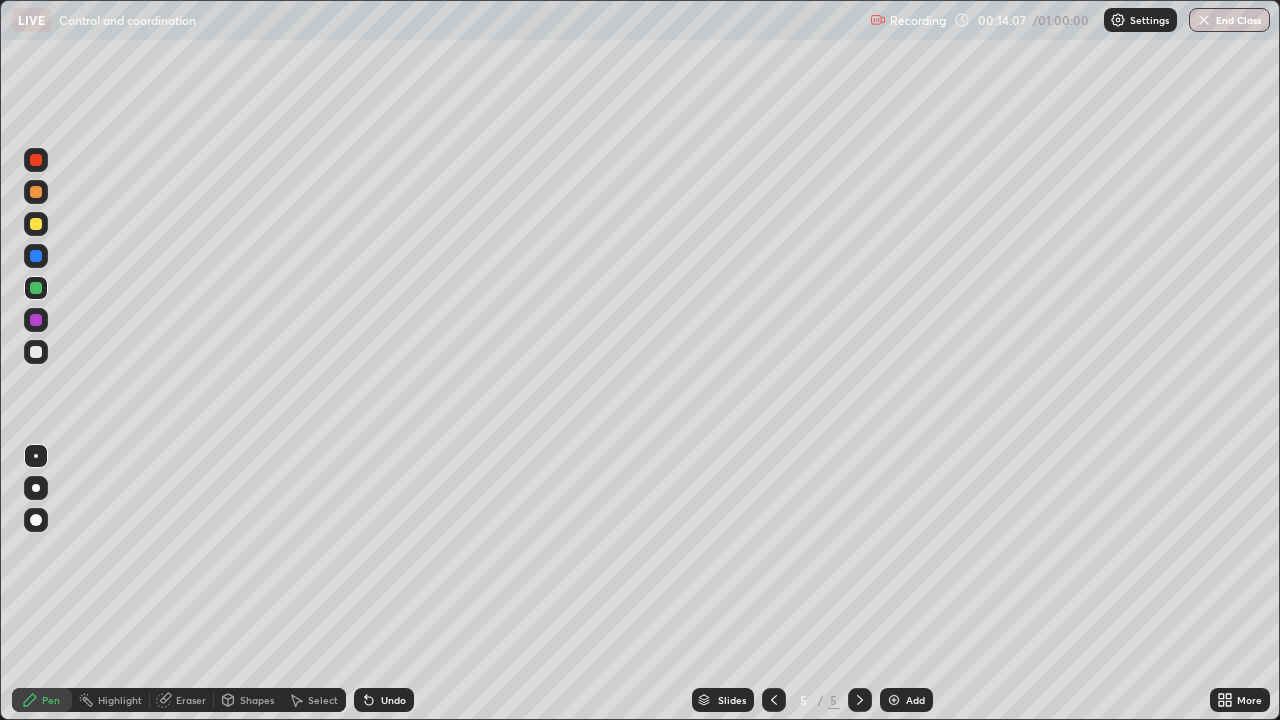 click at bounding box center [36, 224] 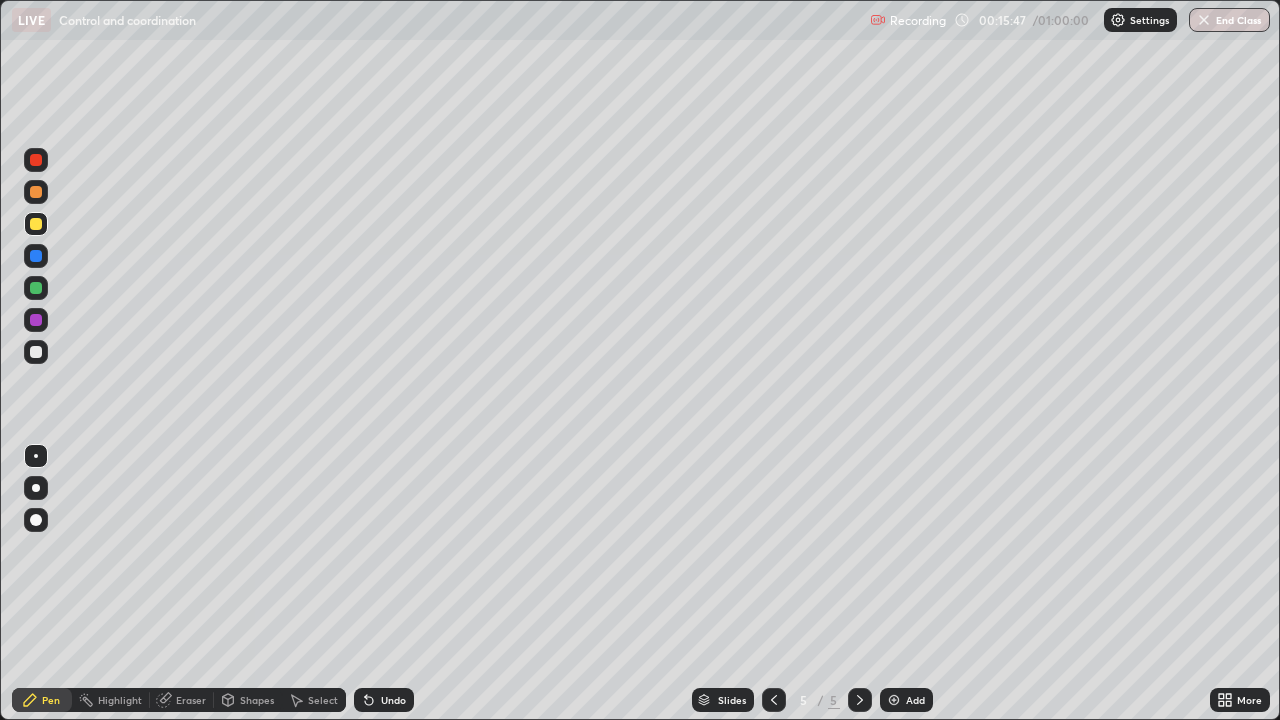 click at bounding box center (36, 352) 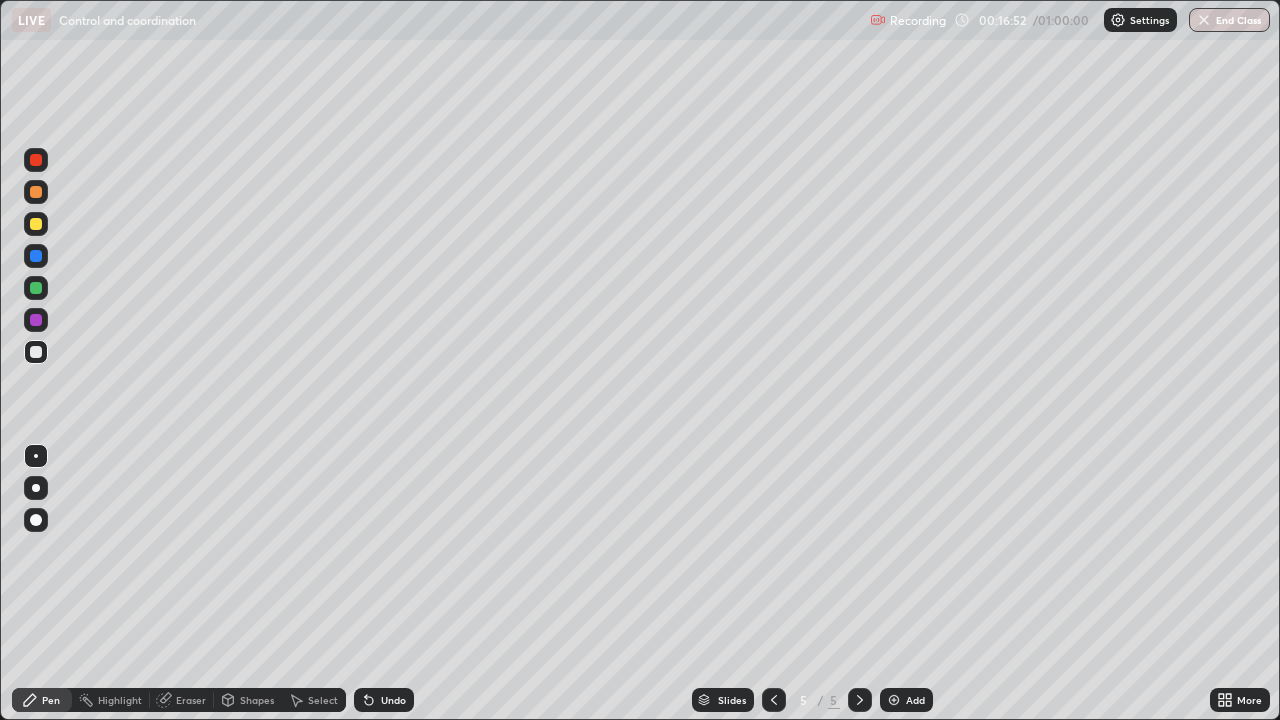 click at bounding box center (36, 224) 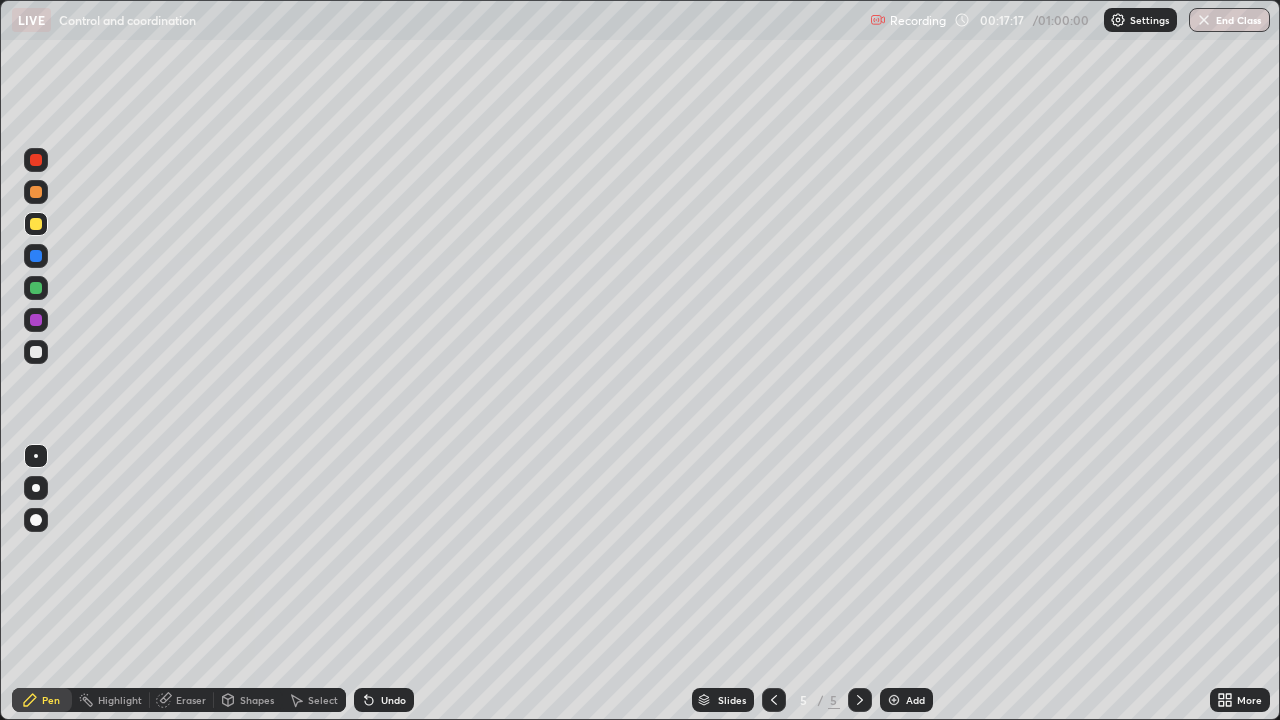 click at bounding box center (36, 224) 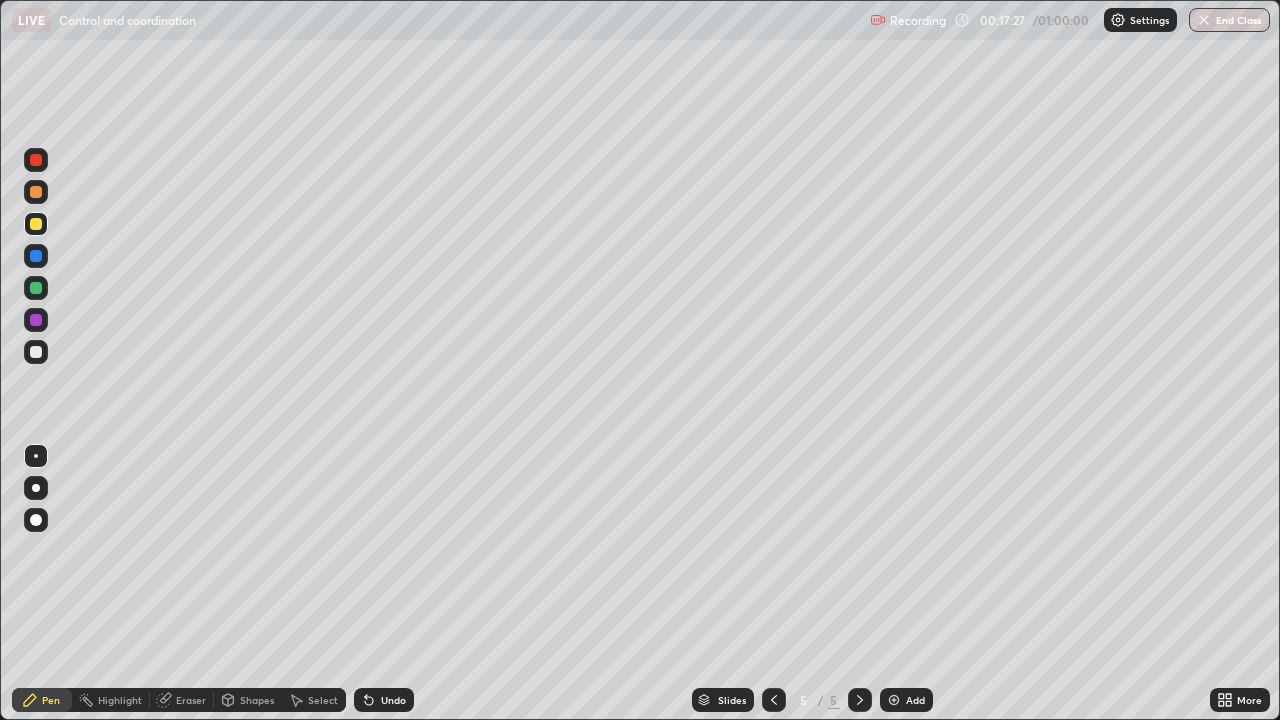 click at bounding box center [36, 224] 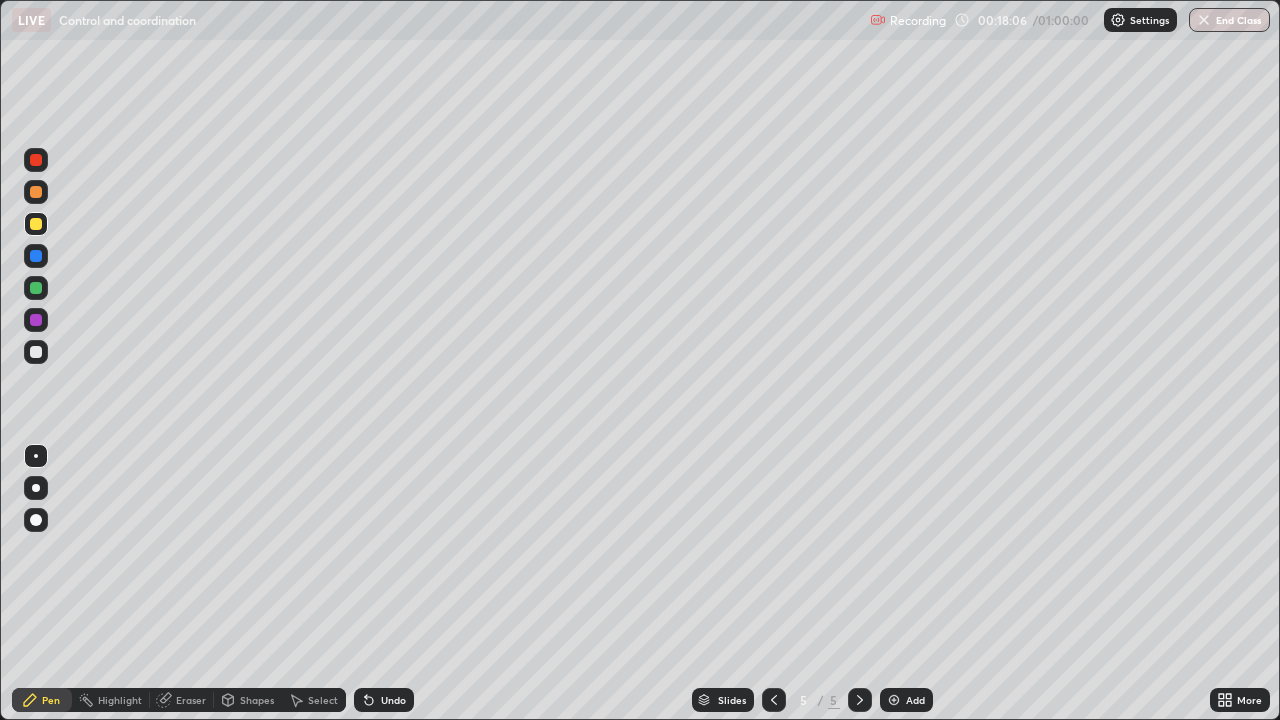 click at bounding box center (36, 352) 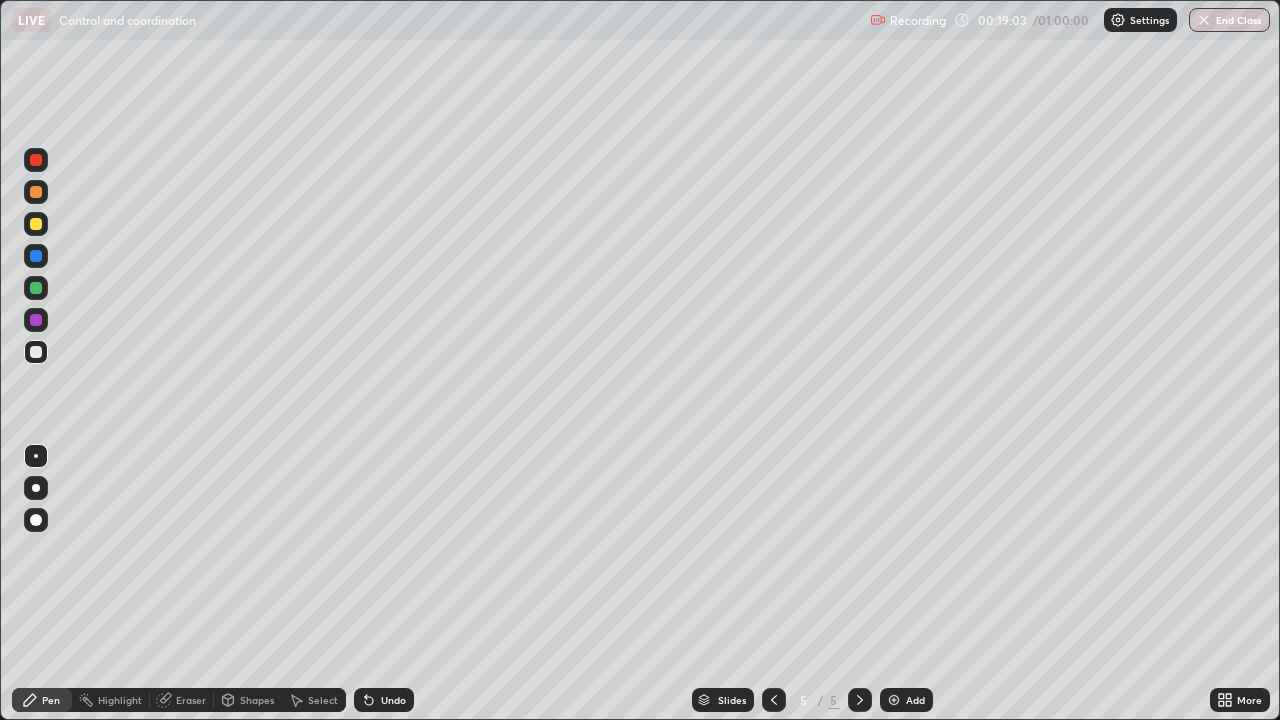 click on "Eraser" at bounding box center [191, 700] 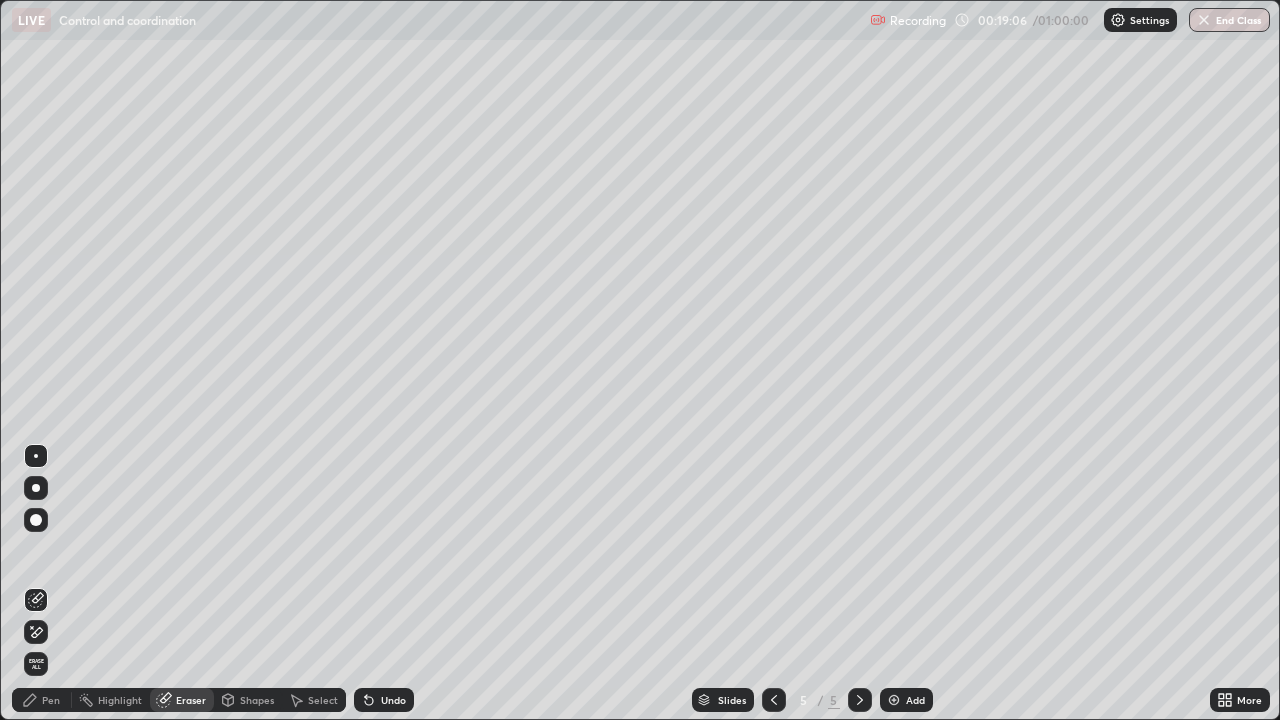 click on "Pen" at bounding box center (51, 700) 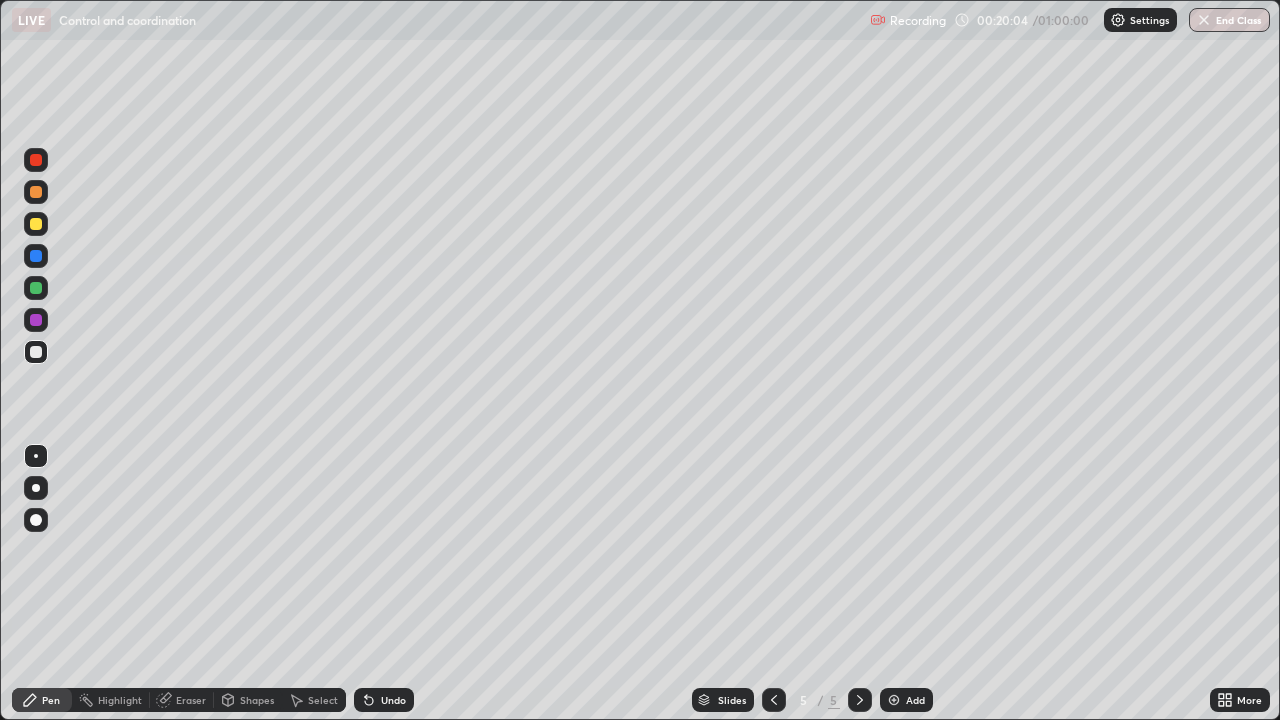 click on "Eraser" at bounding box center [191, 700] 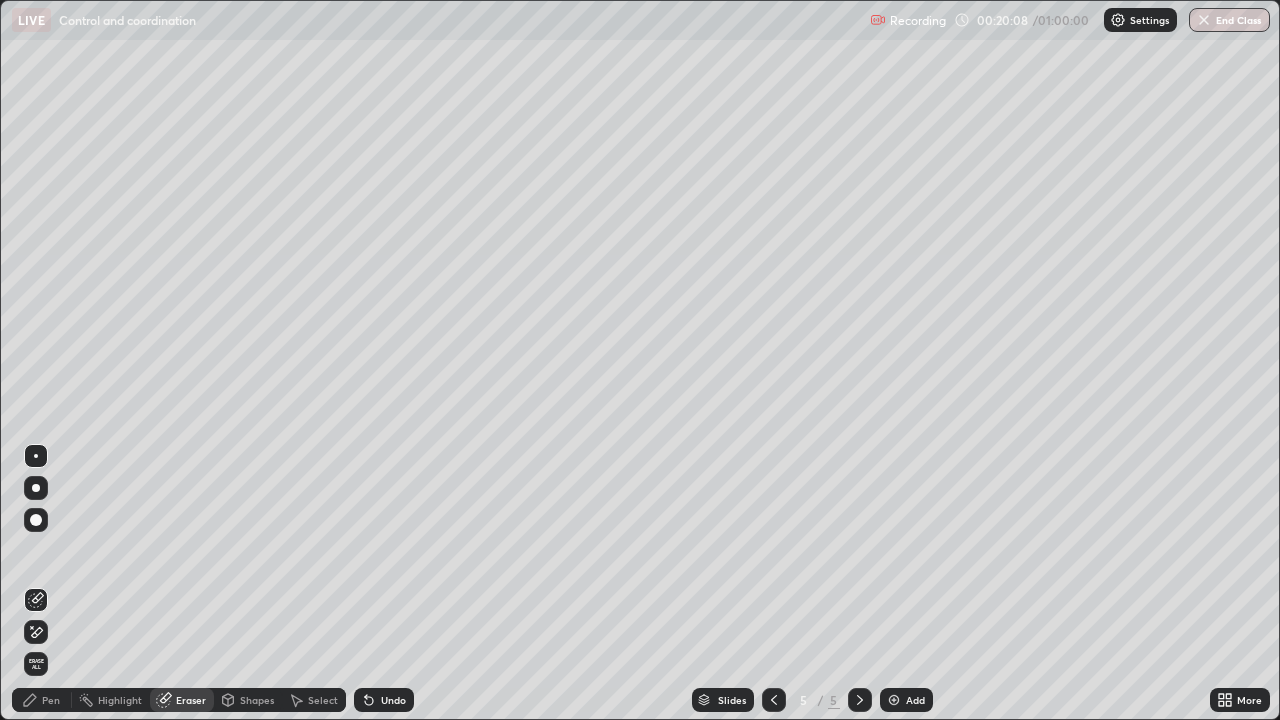 click on "Pen" at bounding box center (51, 700) 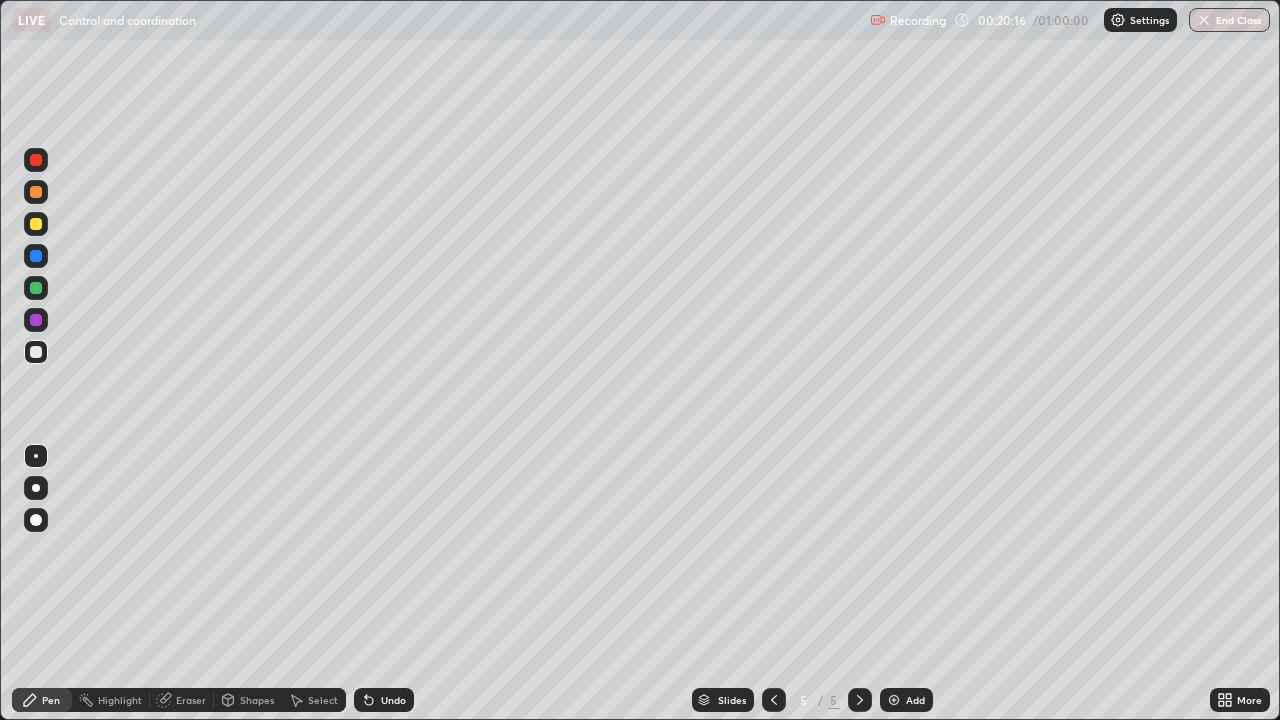 click on "Eraser" at bounding box center (191, 700) 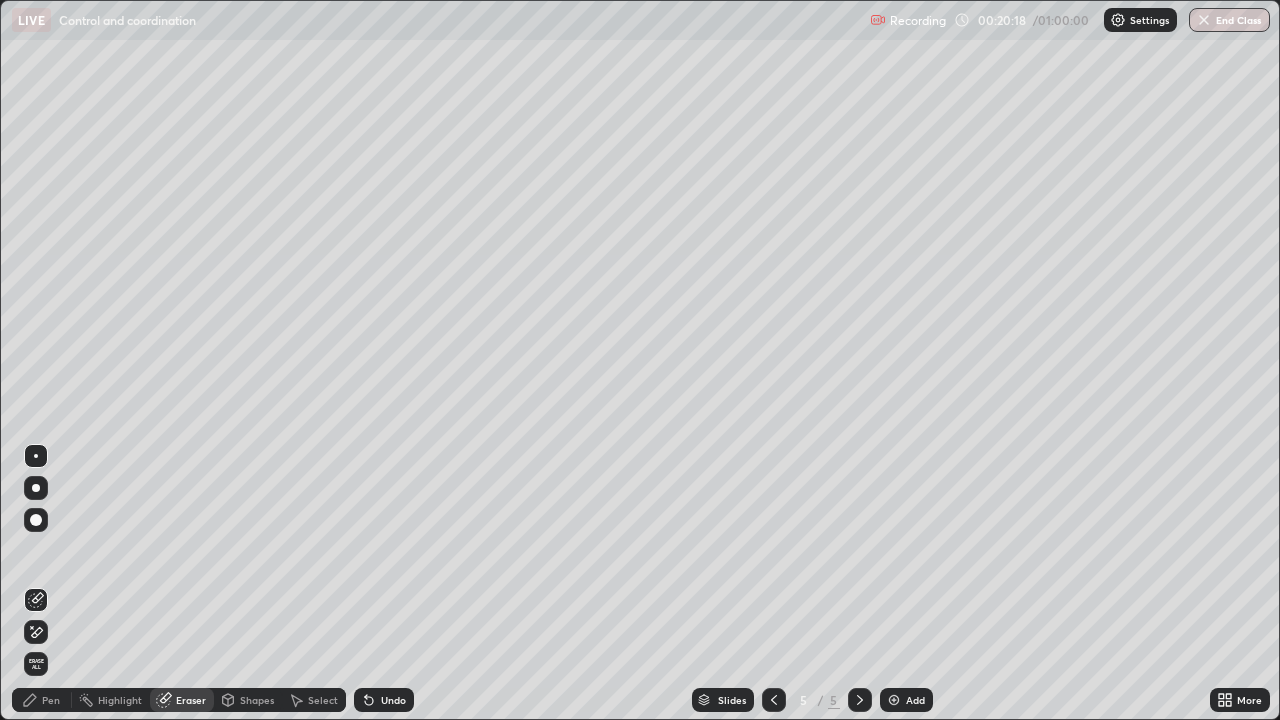 click on "Pen" at bounding box center [51, 700] 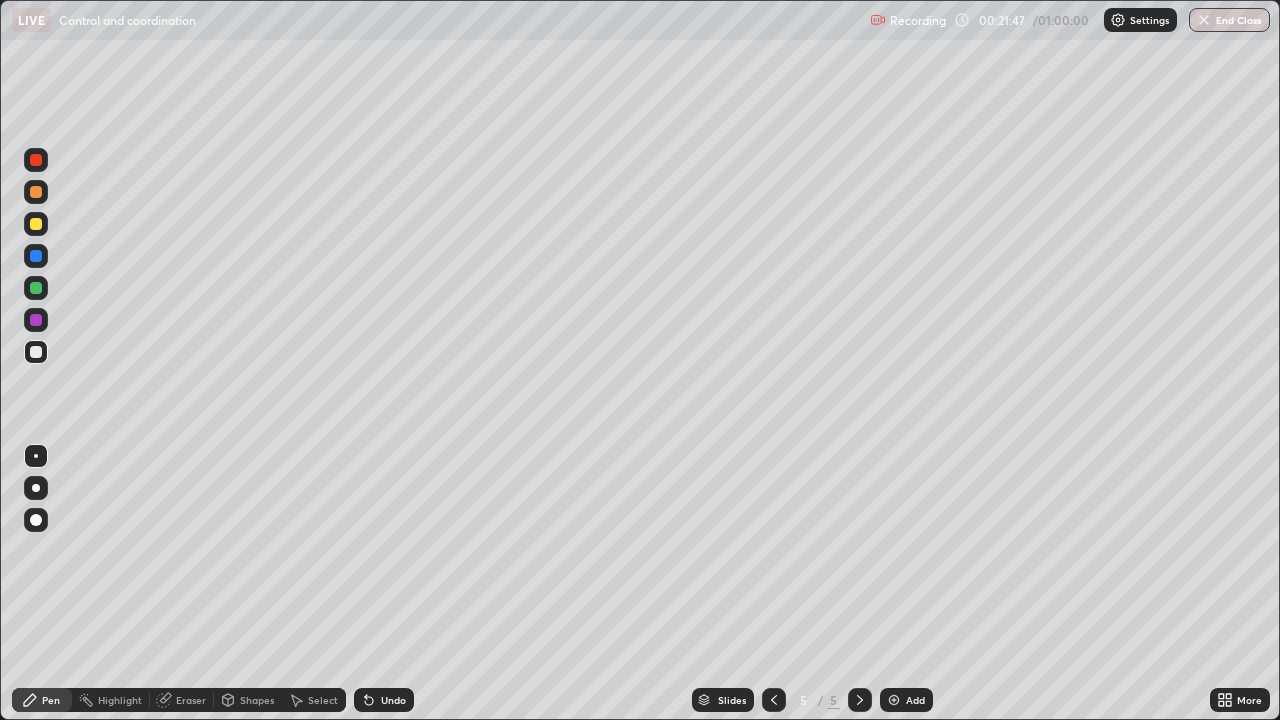 click on "Eraser" at bounding box center (191, 700) 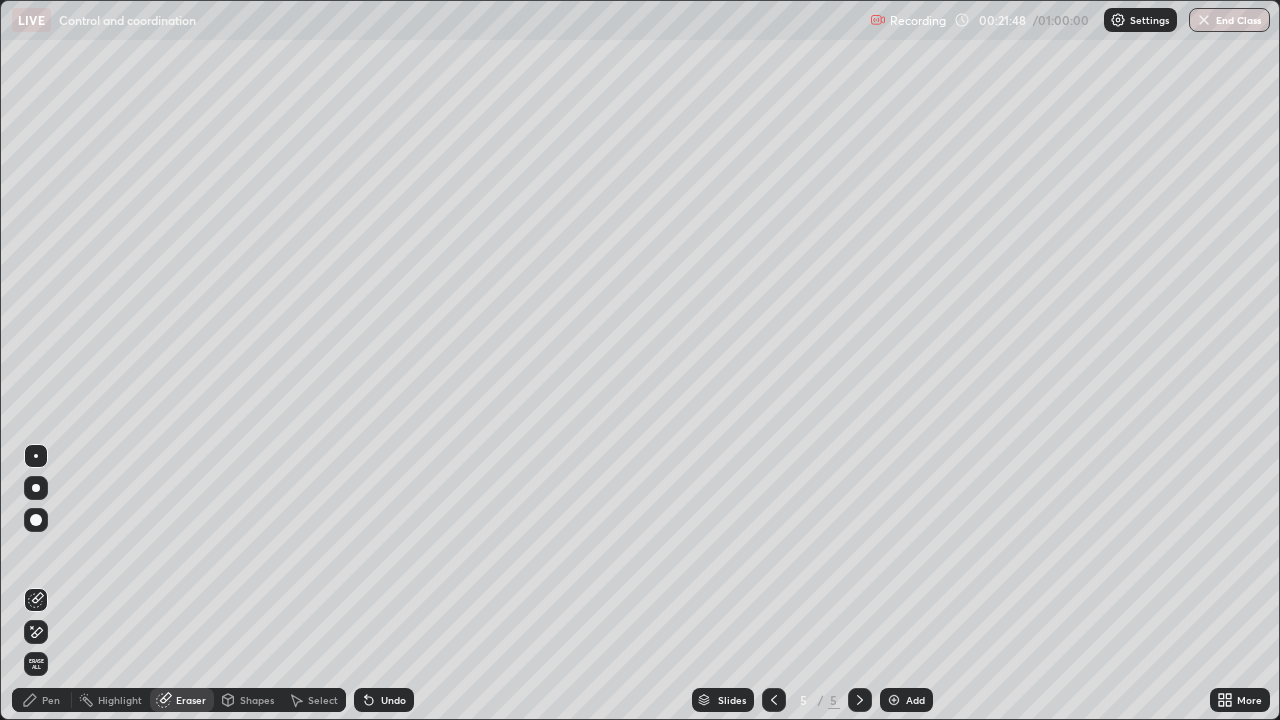 click 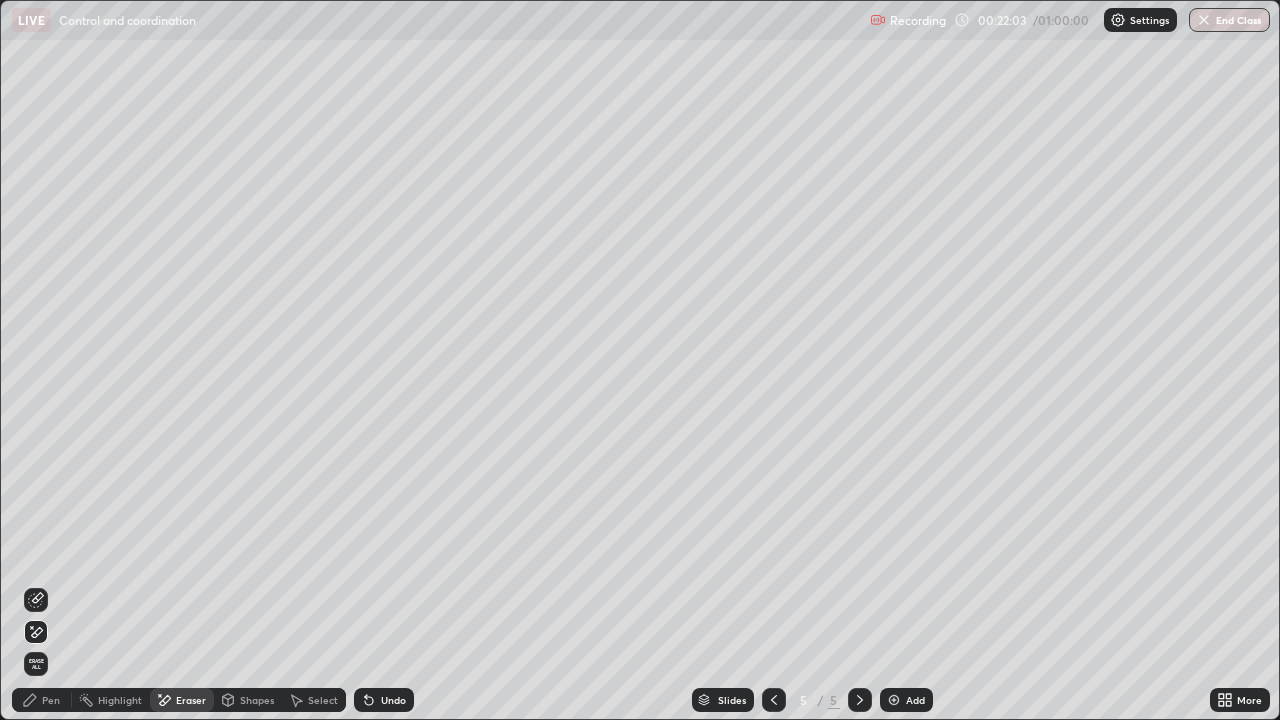click 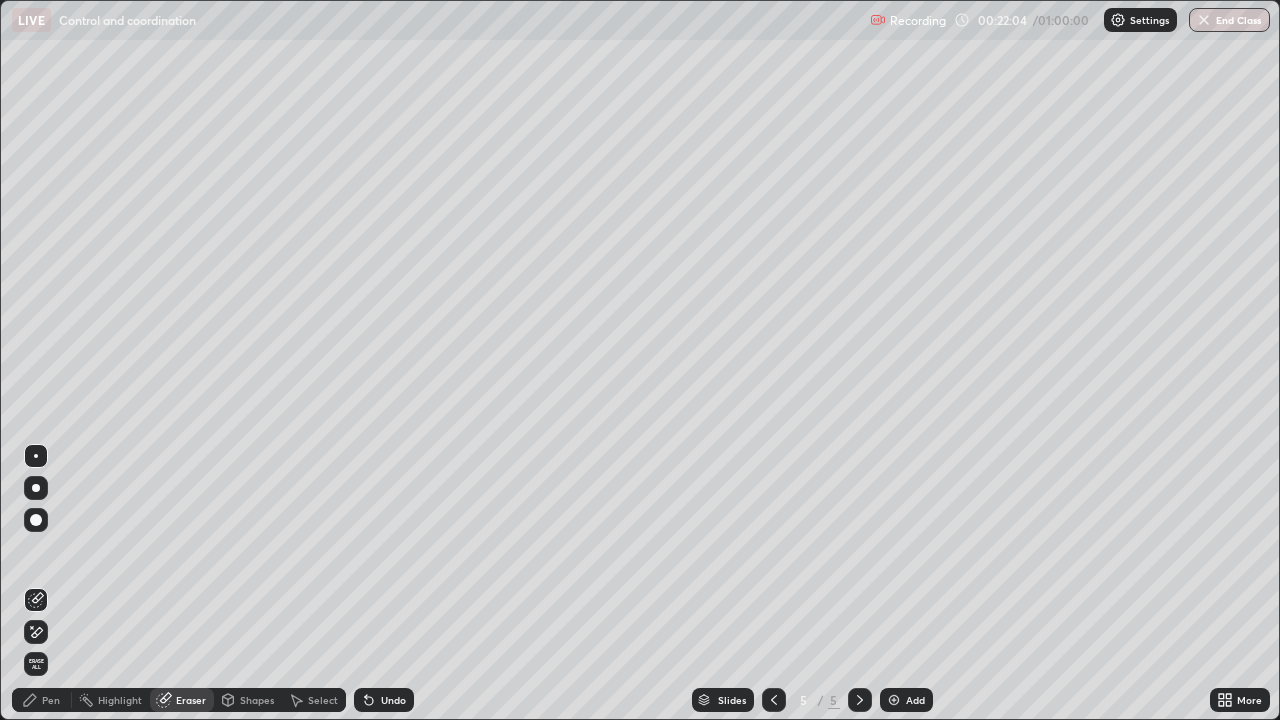 click on "Pen" at bounding box center (51, 700) 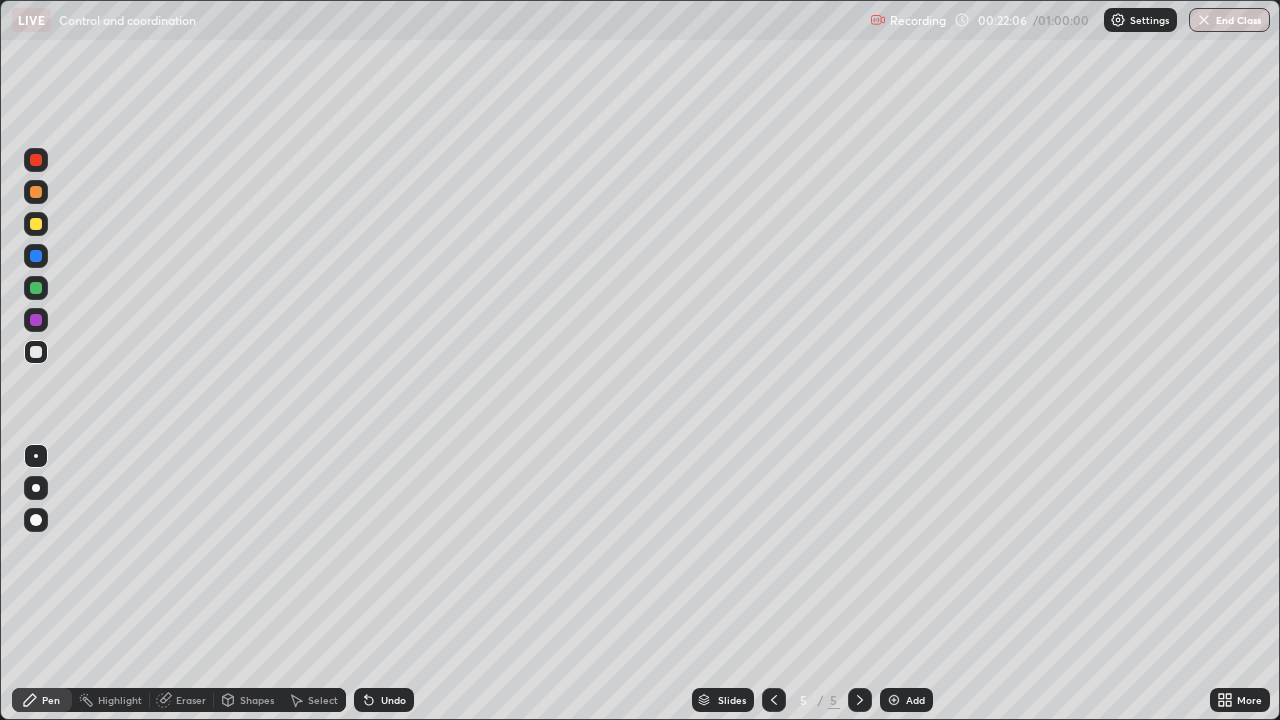 click at bounding box center (36, 224) 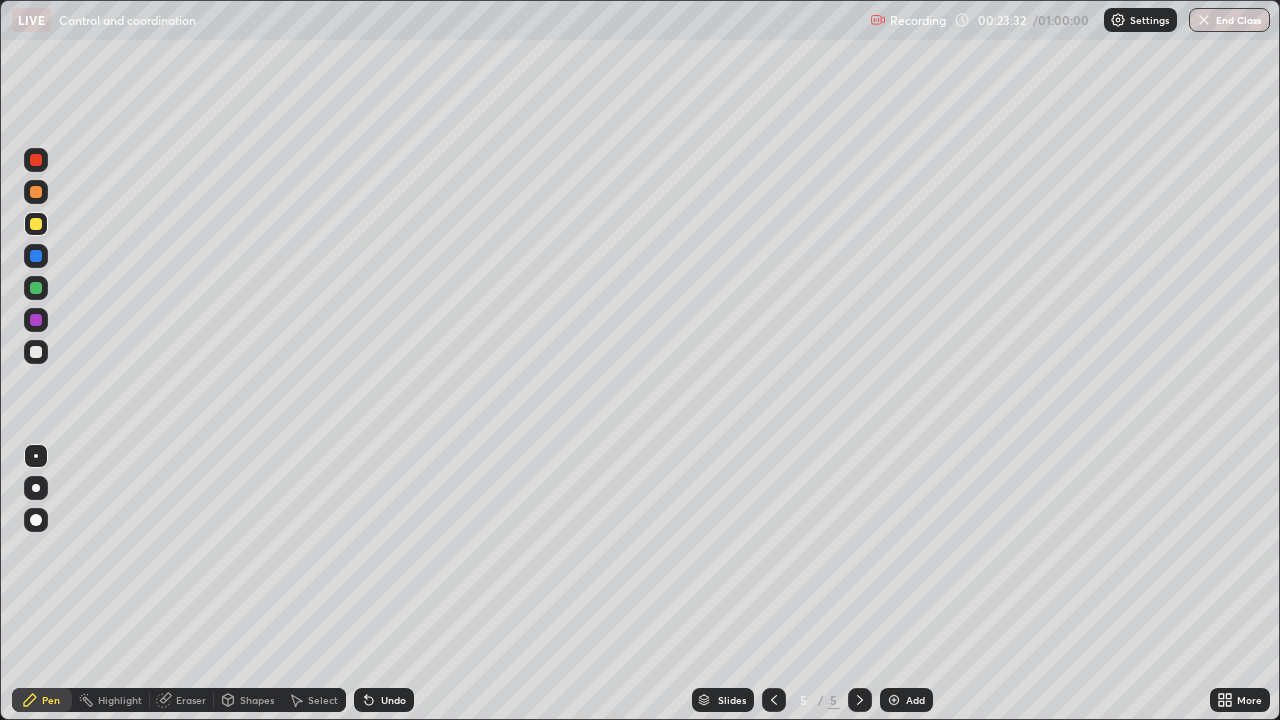 click at bounding box center [36, 352] 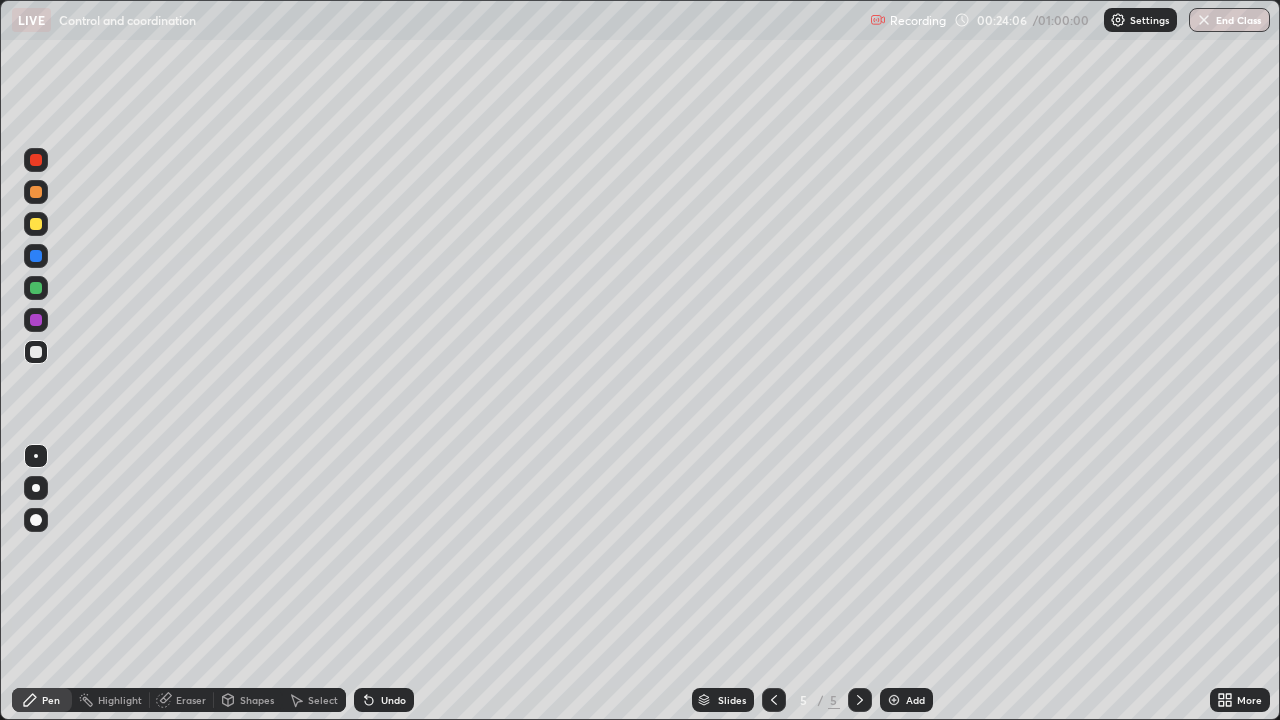 click at bounding box center (36, 320) 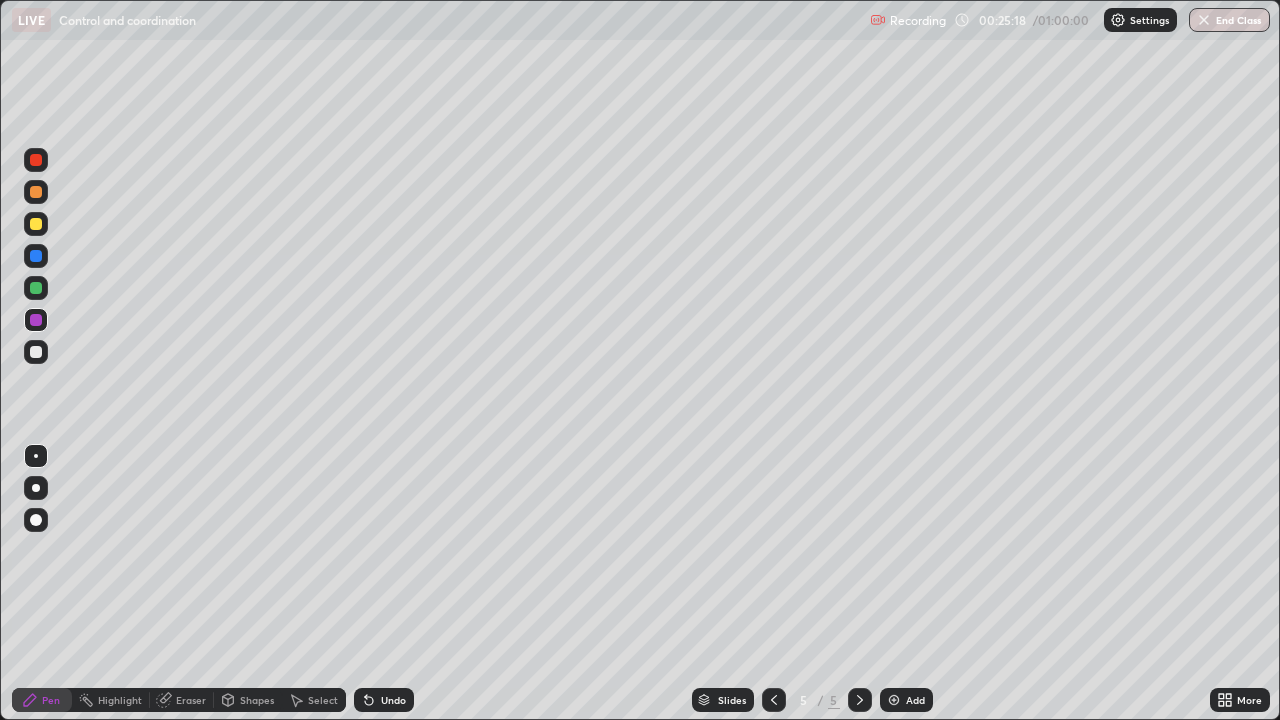 click at bounding box center [894, 700] 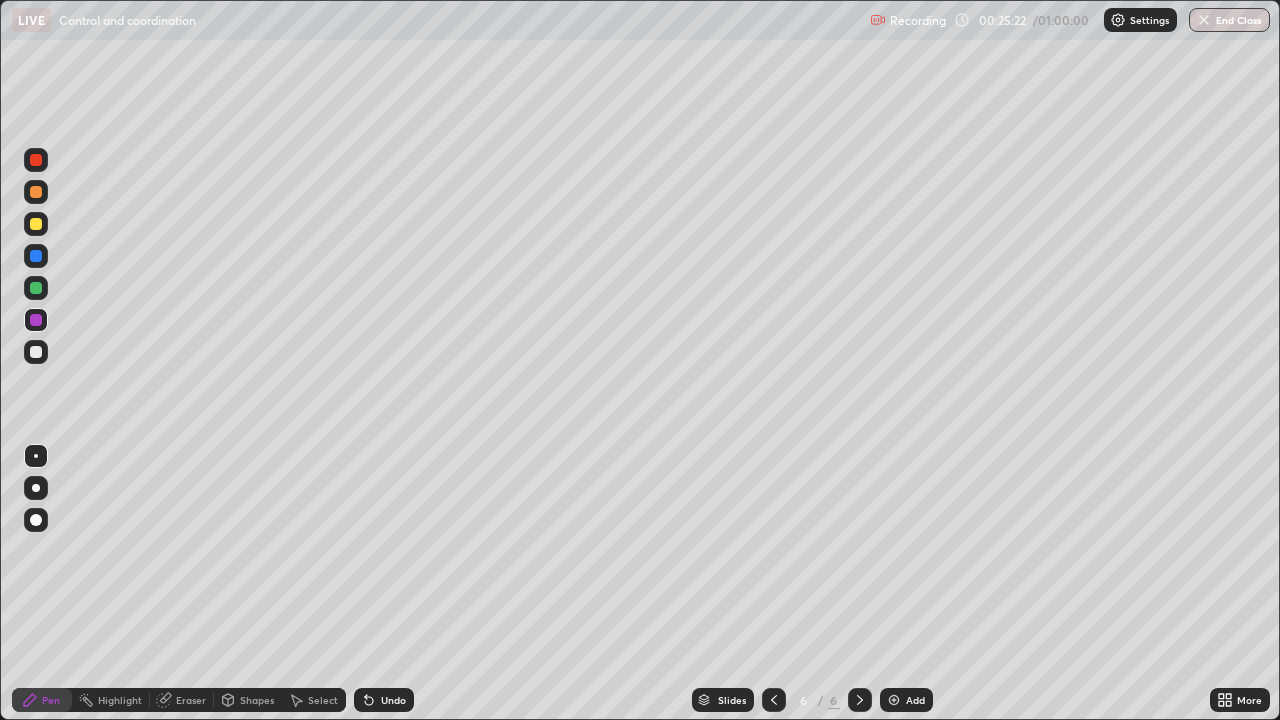 click at bounding box center [36, 224] 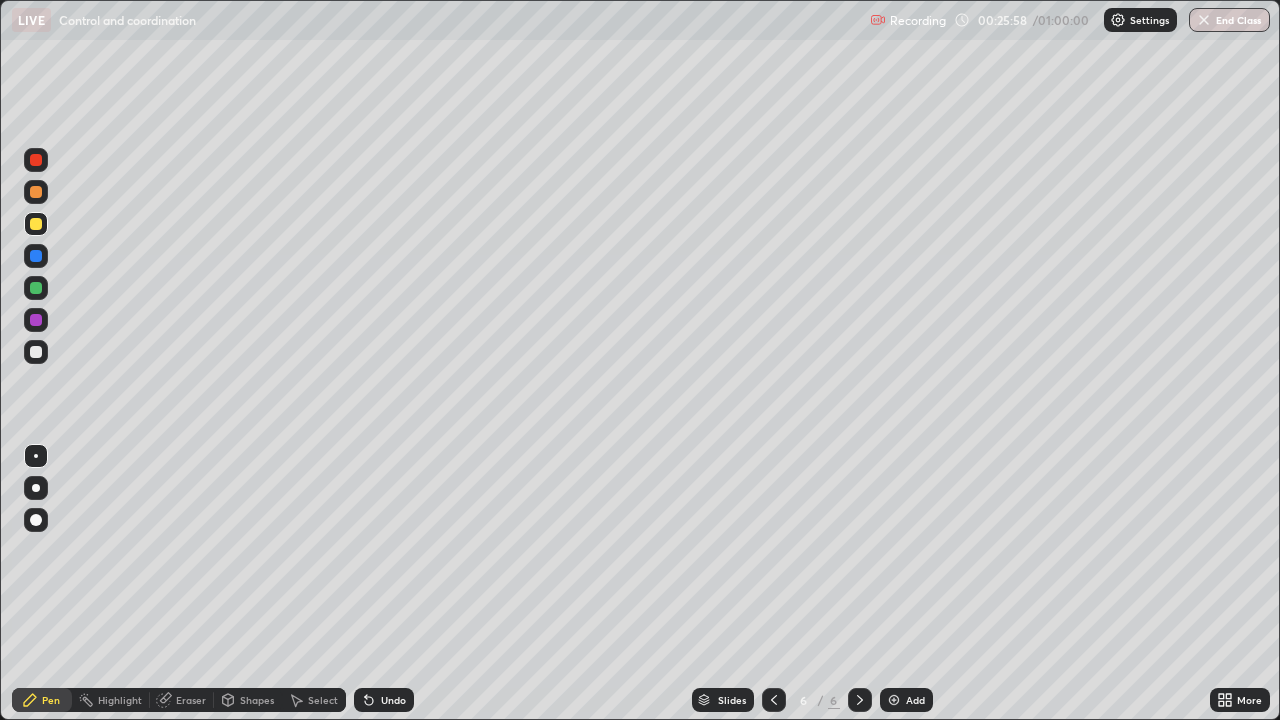 click at bounding box center [36, 352] 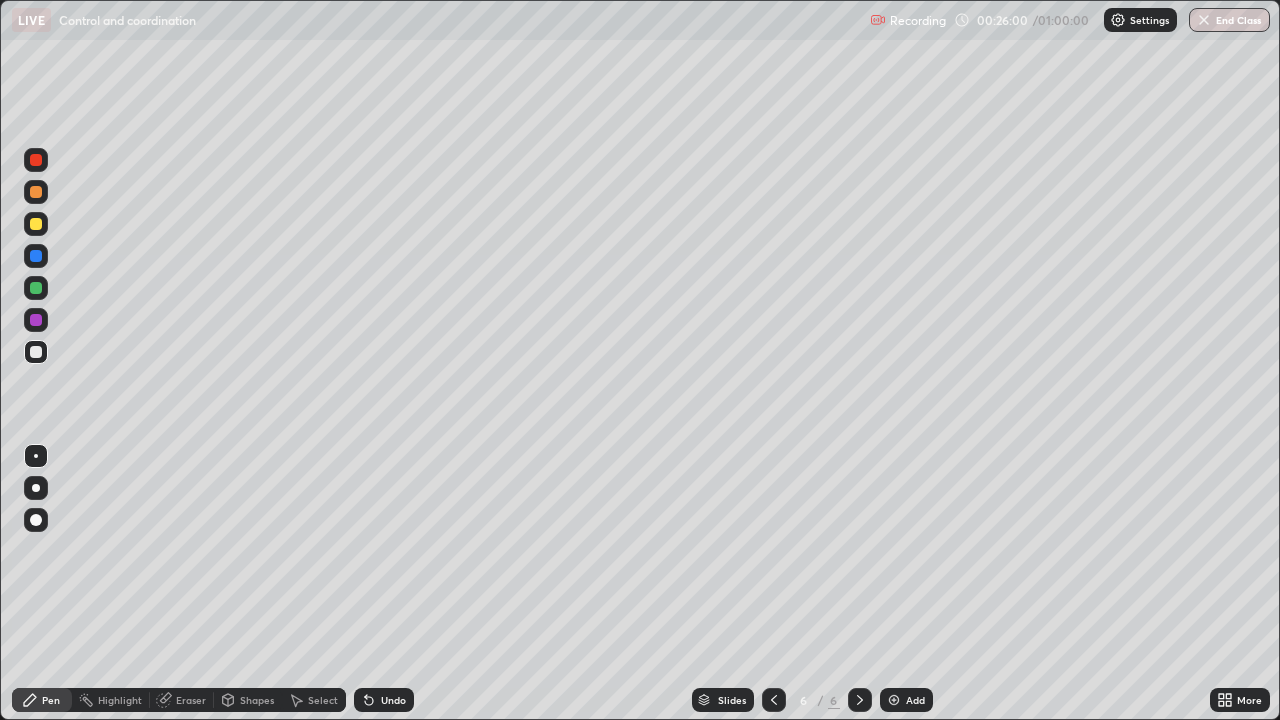 click at bounding box center [36, 224] 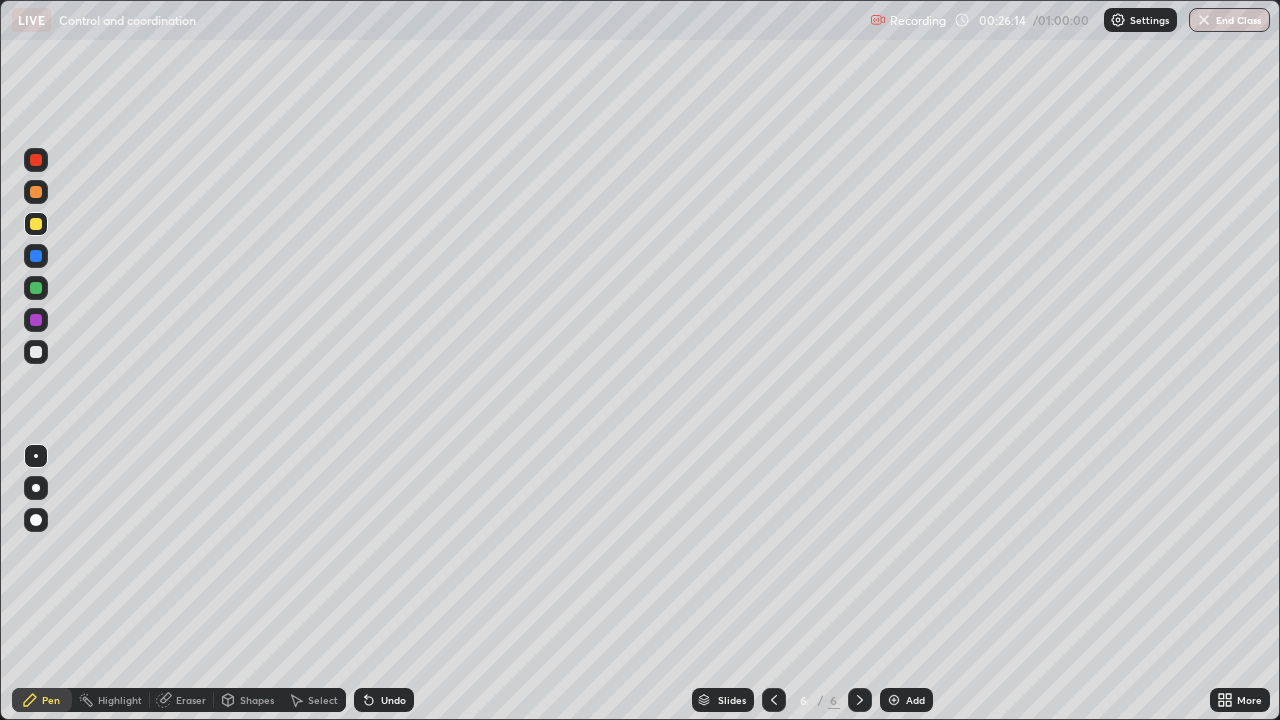 click on "Eraser" at bounding box center [191, 700] 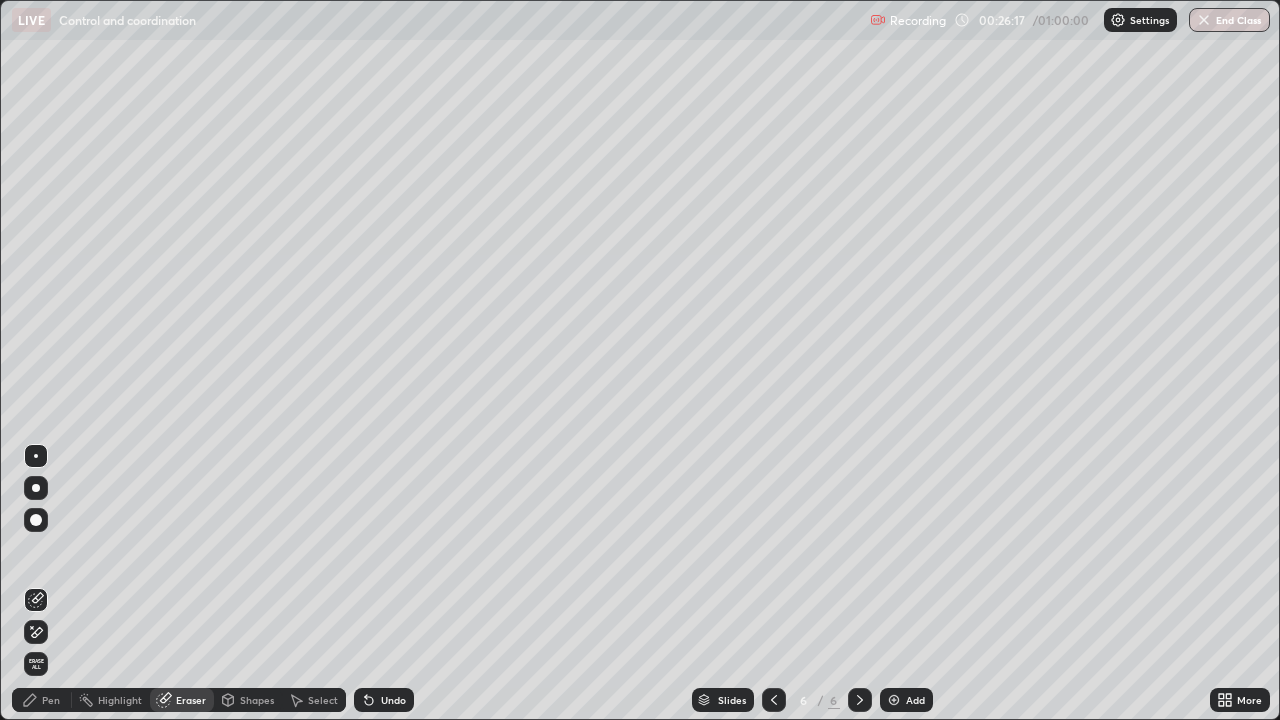 click on "Pen" at bounding box center [51, 700] 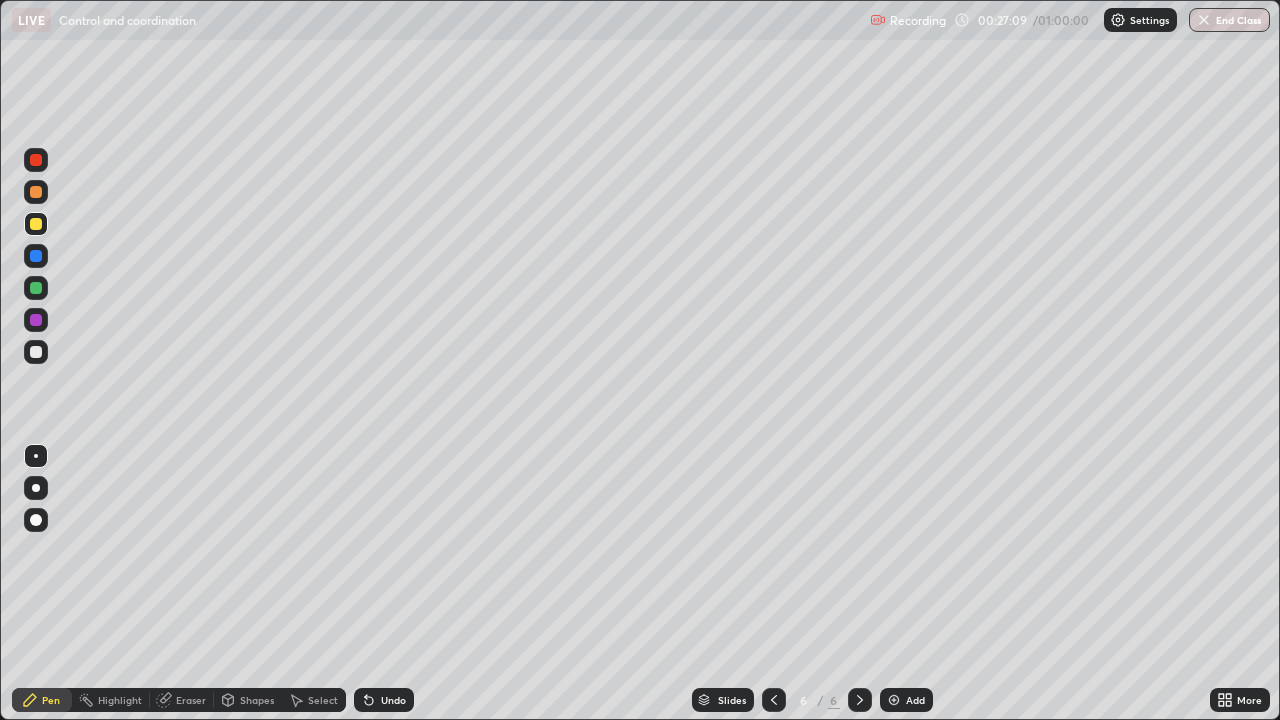 click at bounding box center (36, 352) 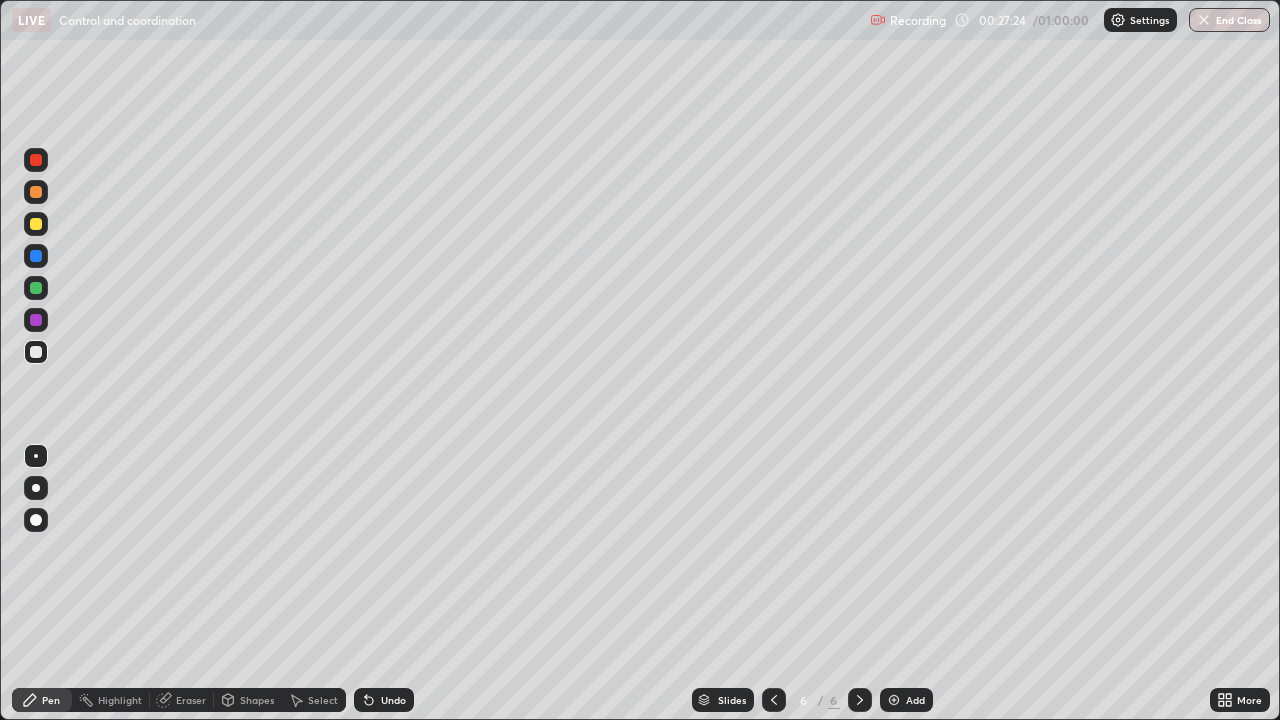 click on "6" at bounding box center (804, 700) 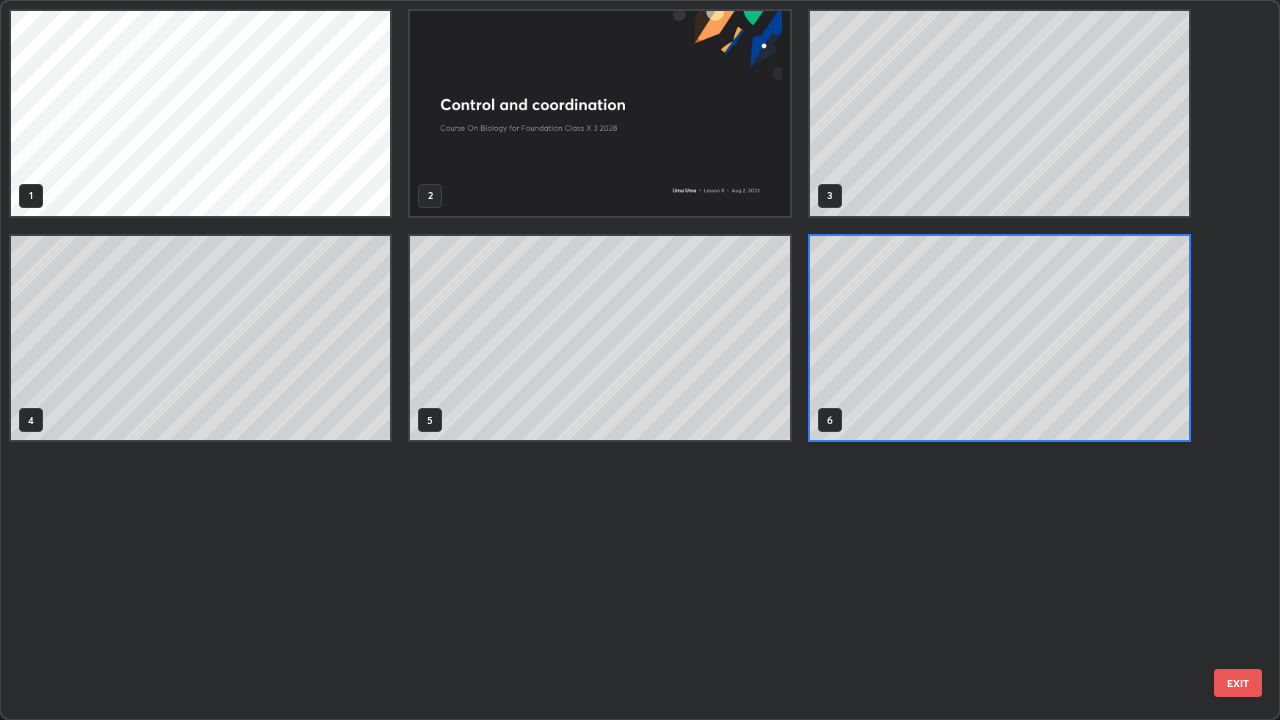 scroll, scrollTop: 7, scrollLeft: 11, axis: both 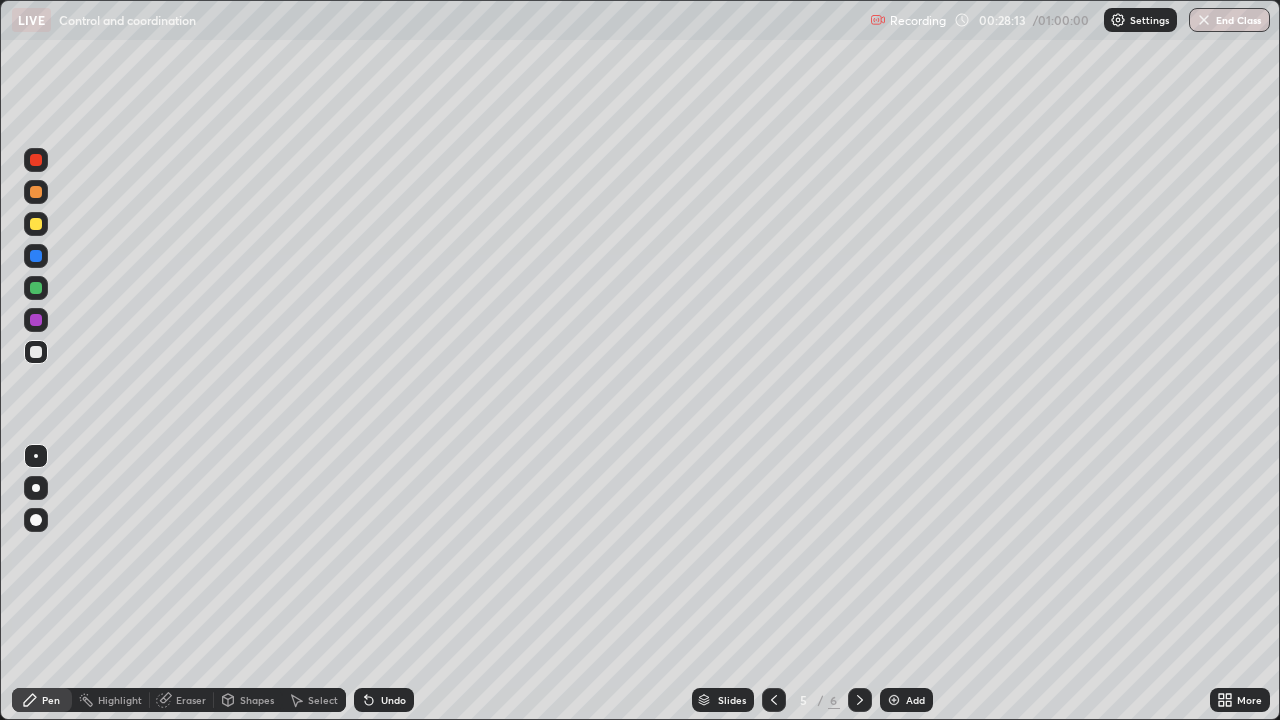 click on "6" at bounding box center [834, 700] 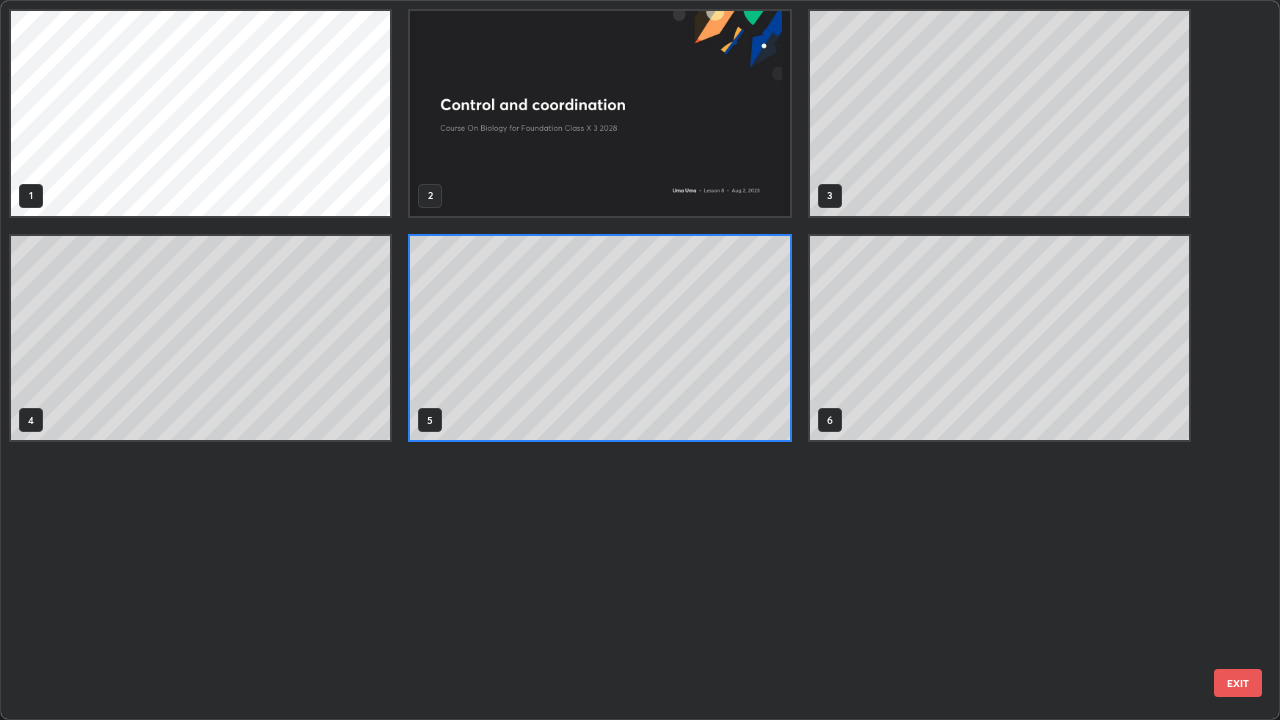 scroll, scrollTop: 7, scrollLeft: 11, axis: both 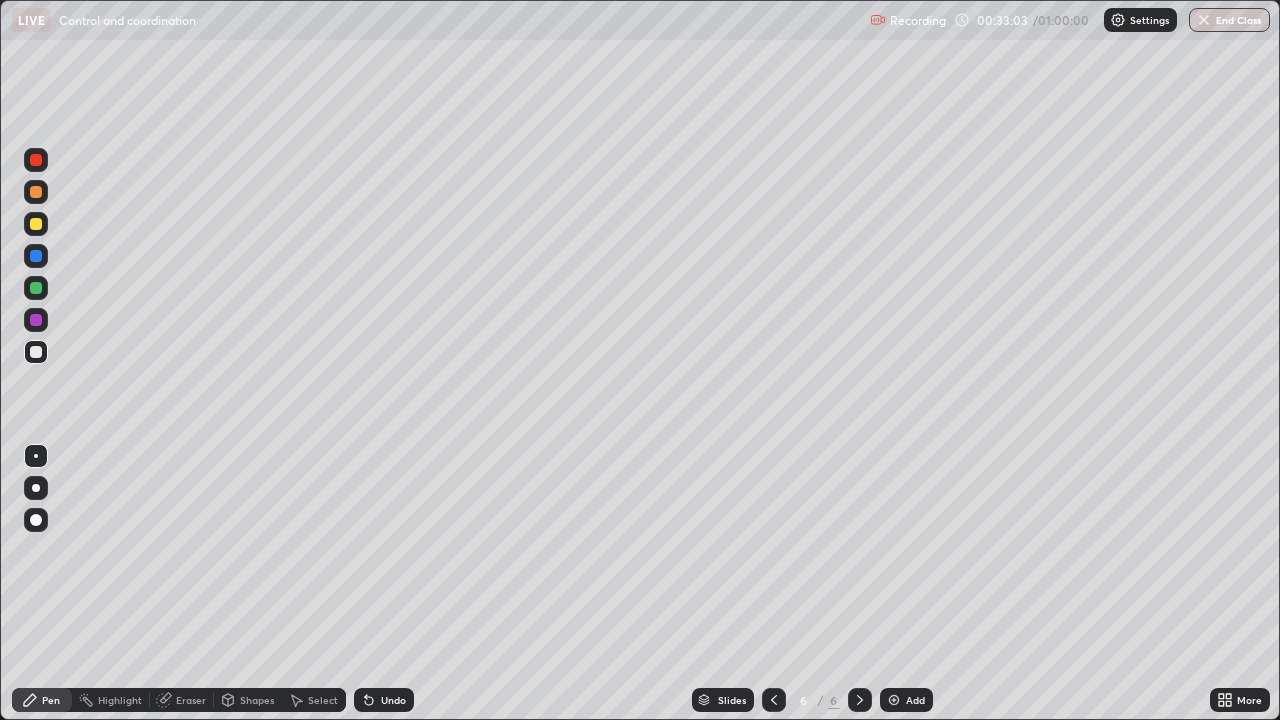 click at bounding box center [36, 224] 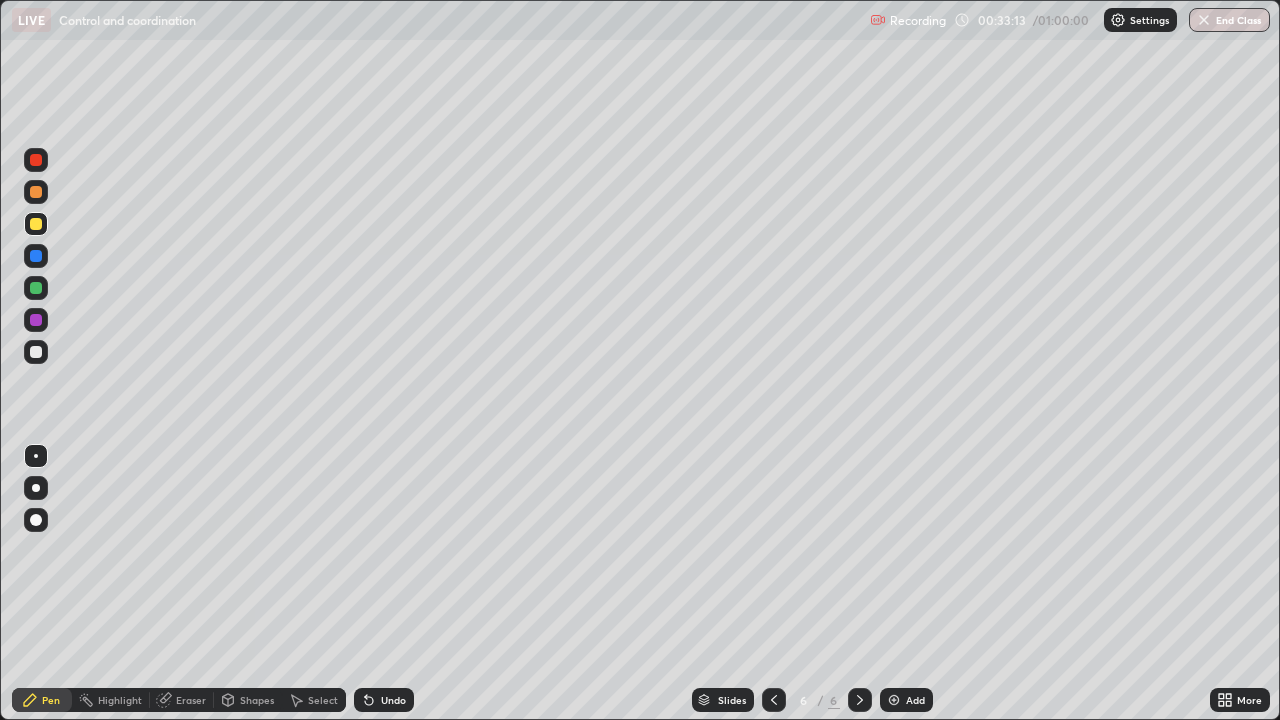 click at bounding box center (36, 352) 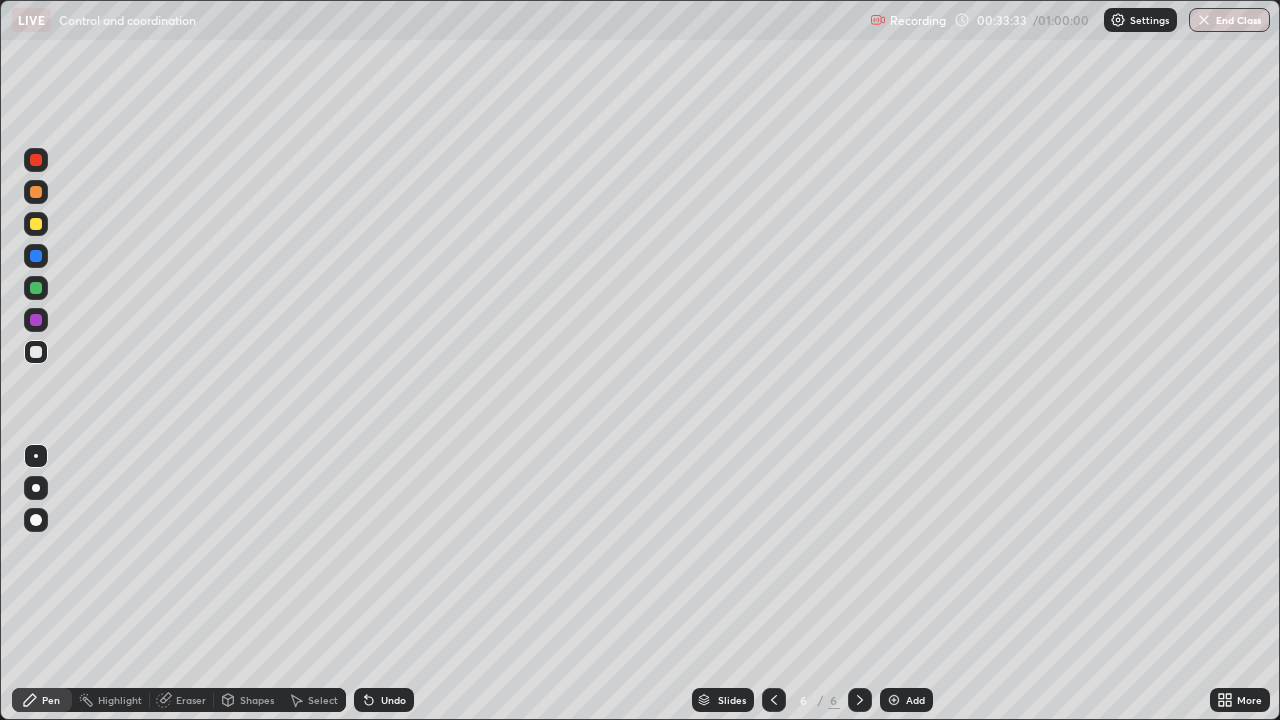 click at bounding box center [36, 224] 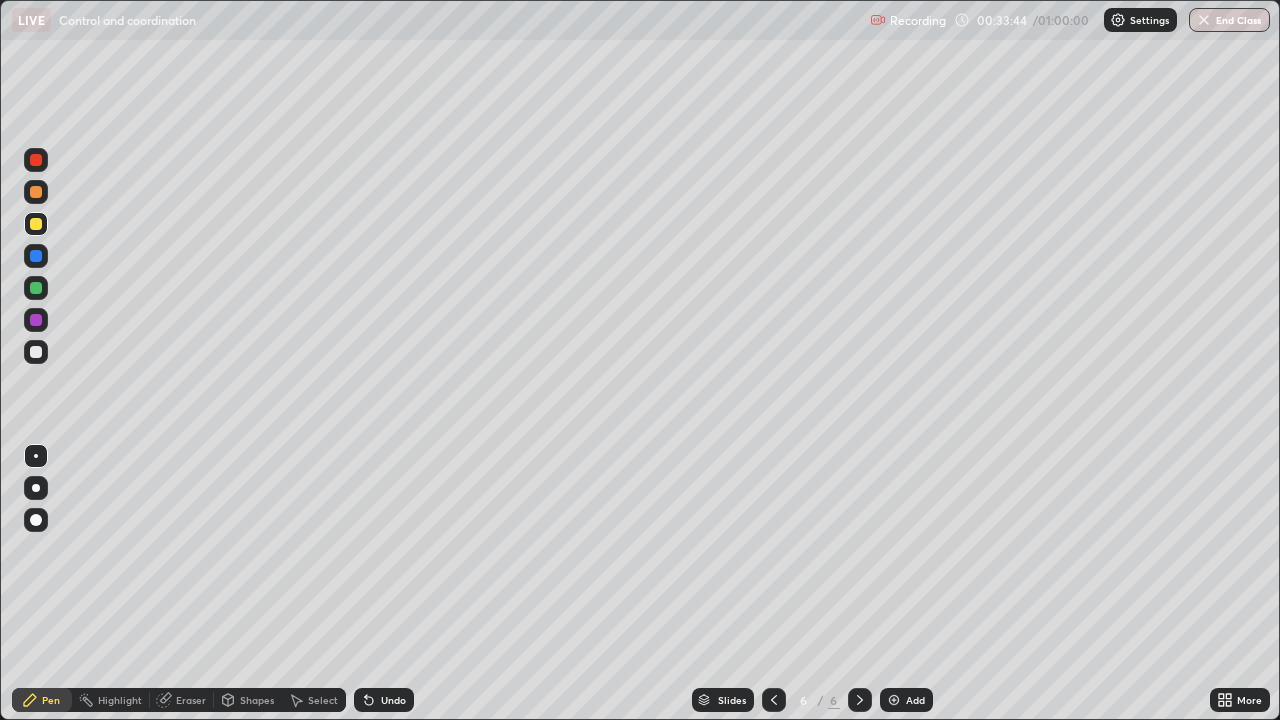 click at bounding box center (36, 352) 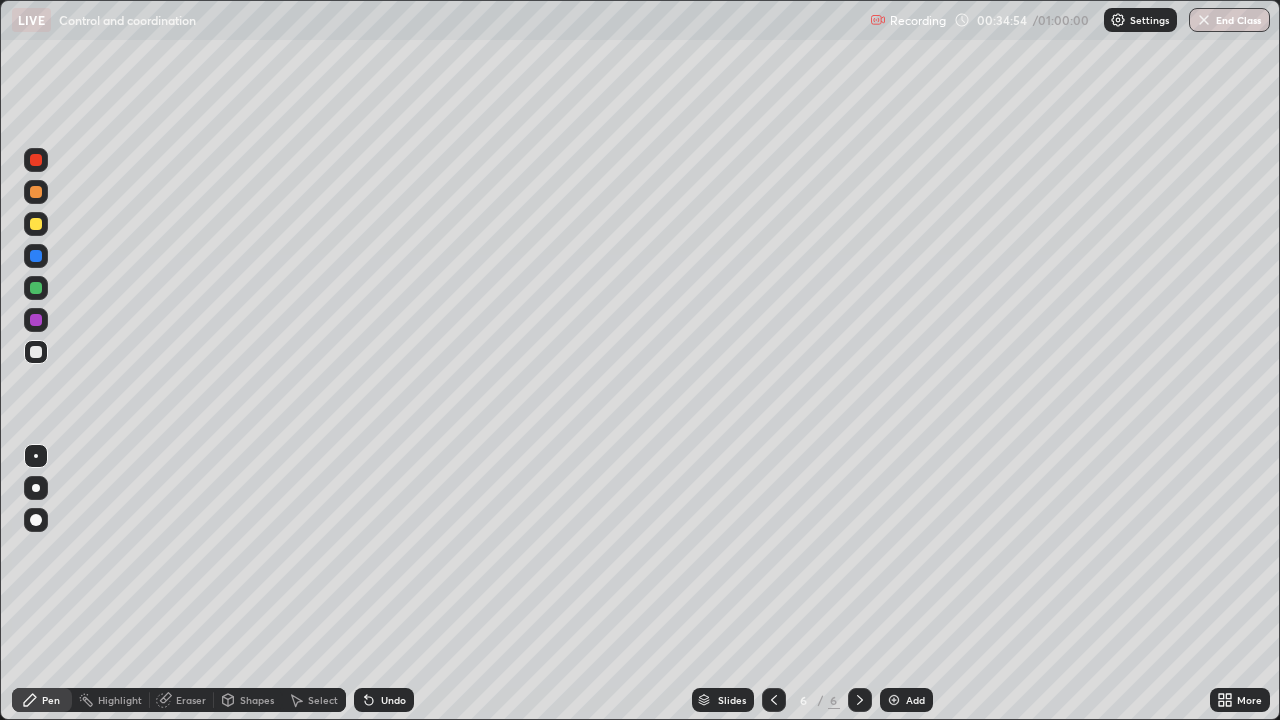 click on "Select" at bounding box center [314, 700] 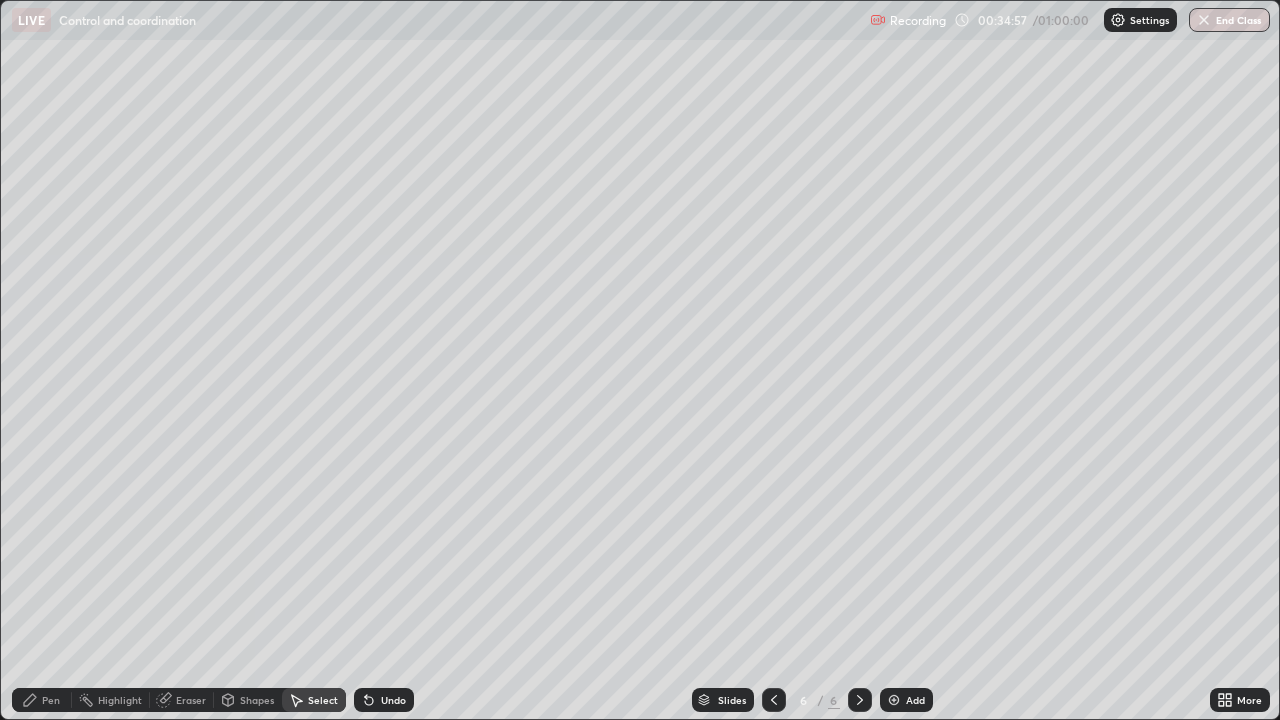 click on "Pen" at bounding box center (51, 700) 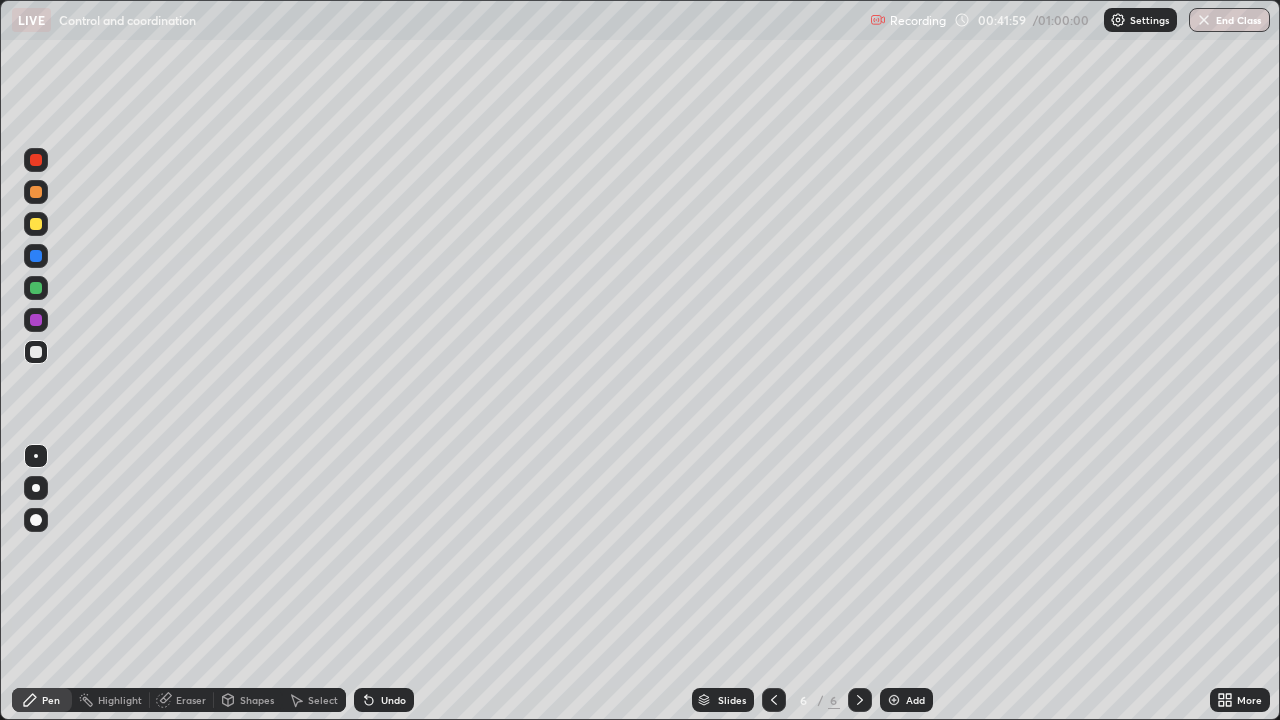 click at bounding box center [36, 320] 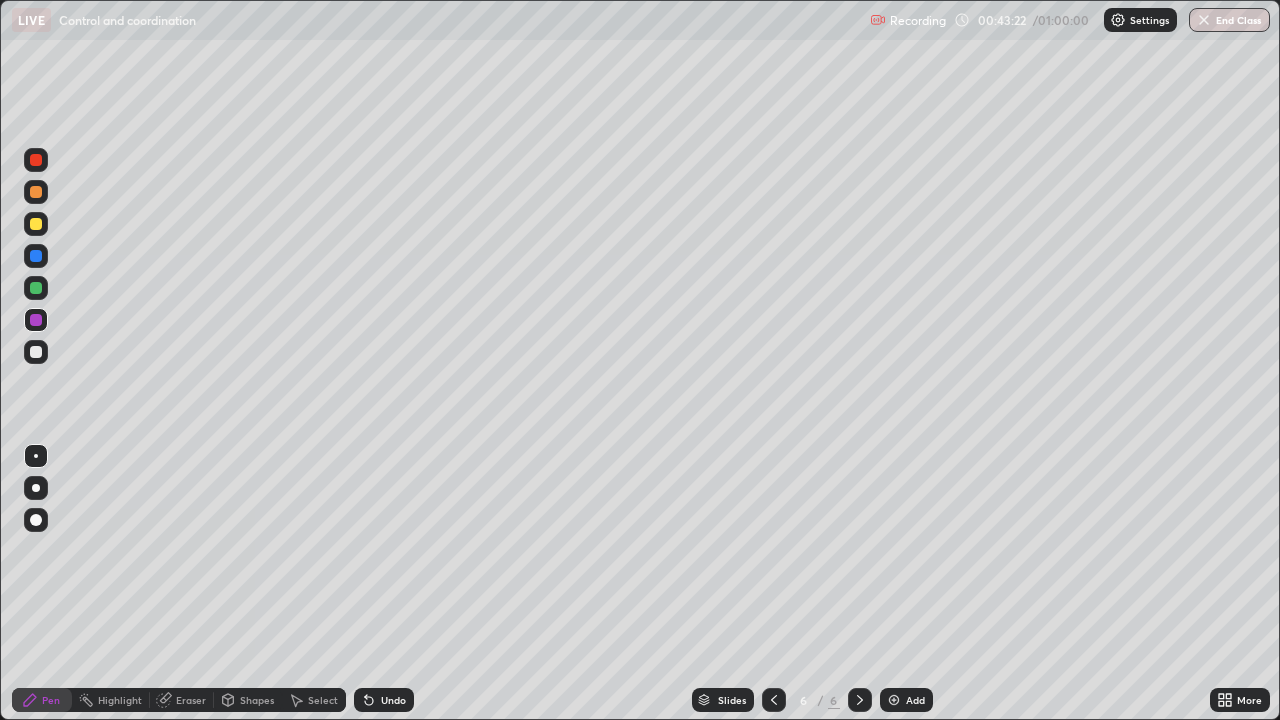 click at bounding box center (36, 352) 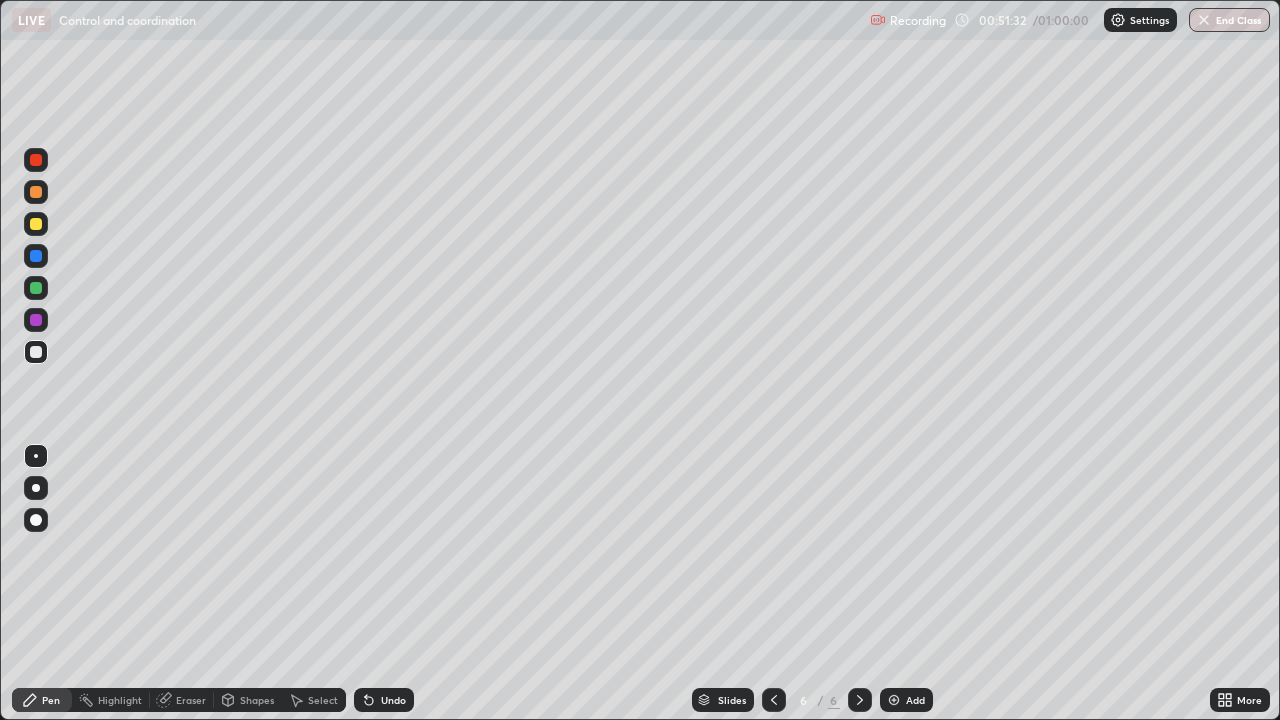 click at bounding box center (894, 700) 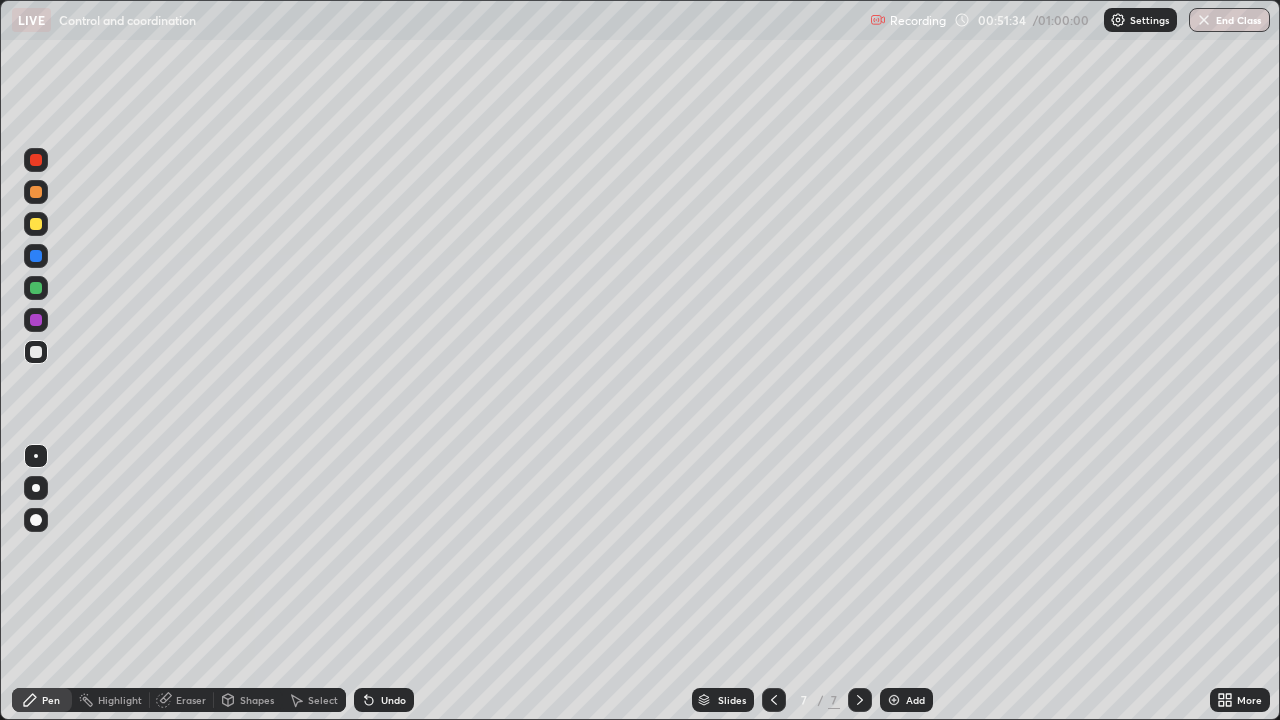 click at bounding box center (36, 224) 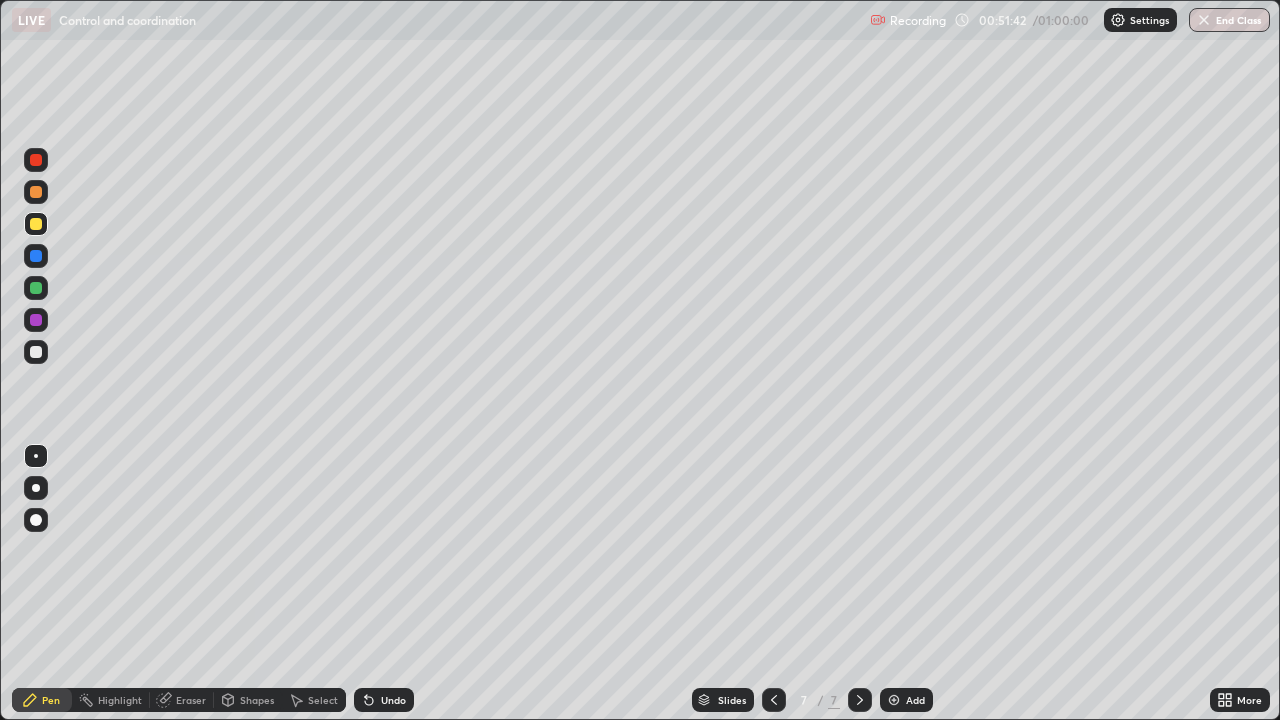 click at bounding box center [36, 352] 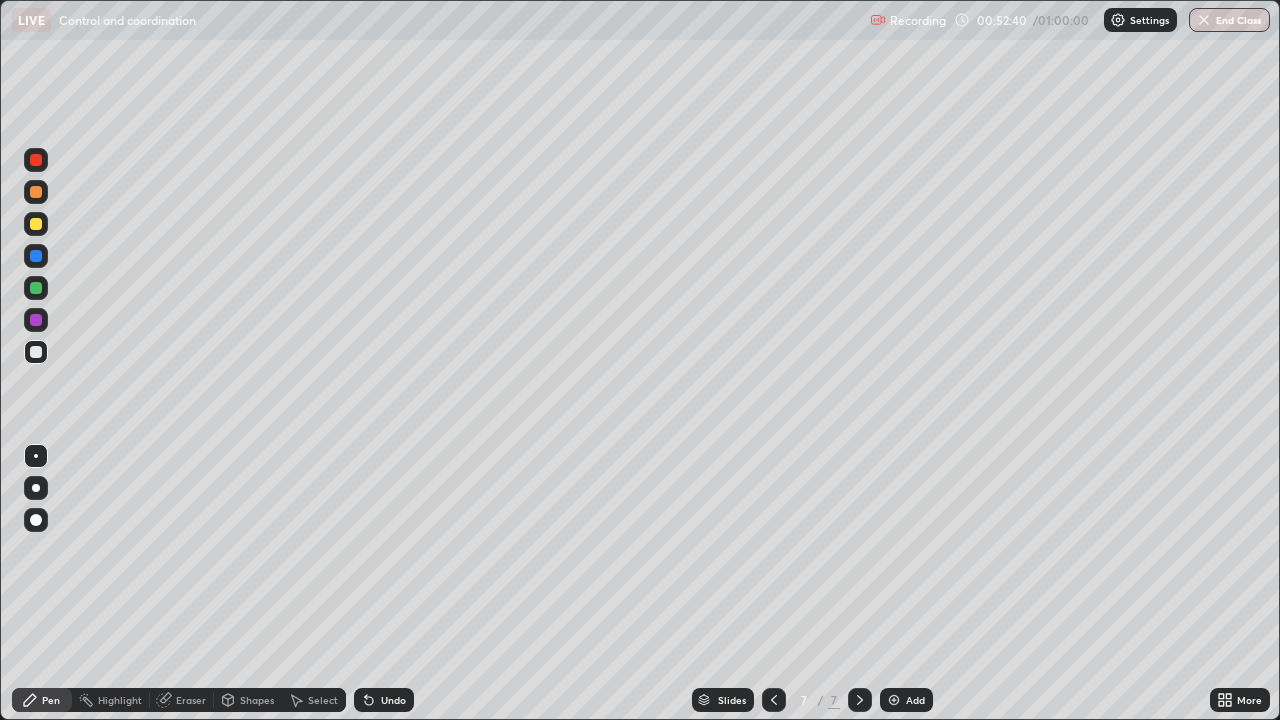 click at bounding box center [36, 320] 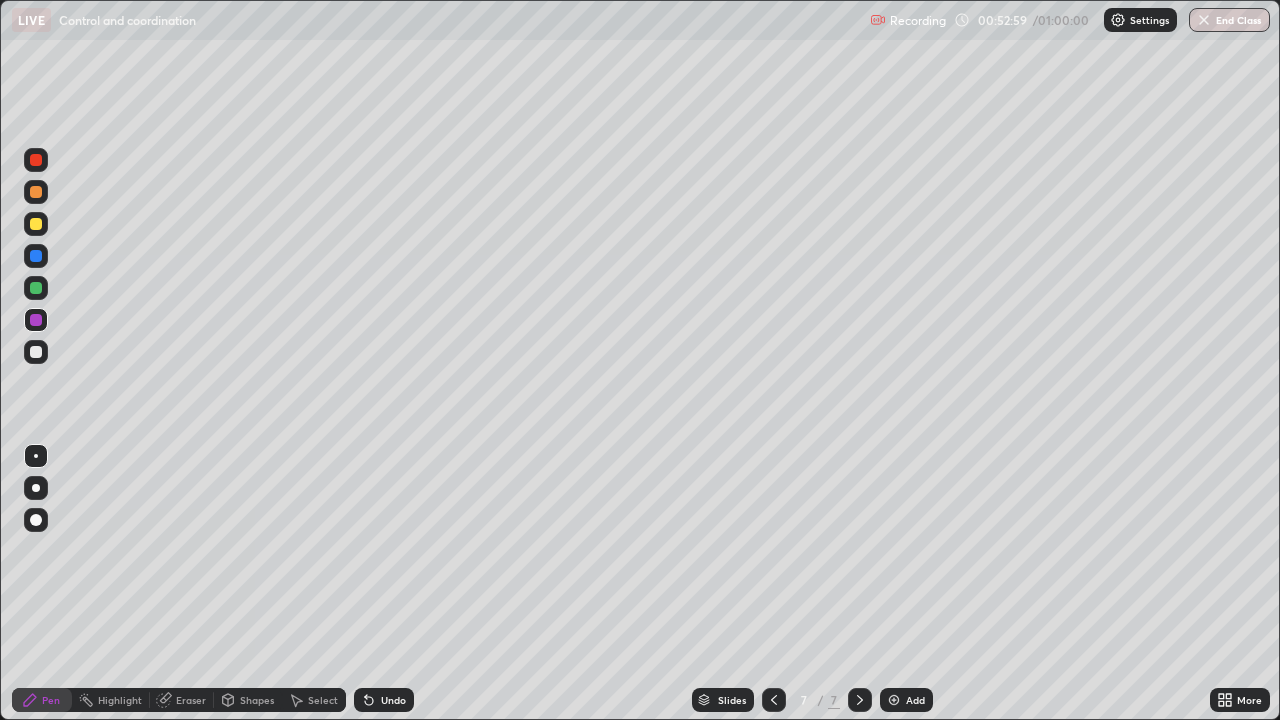 click at bounding box center [36, 288] 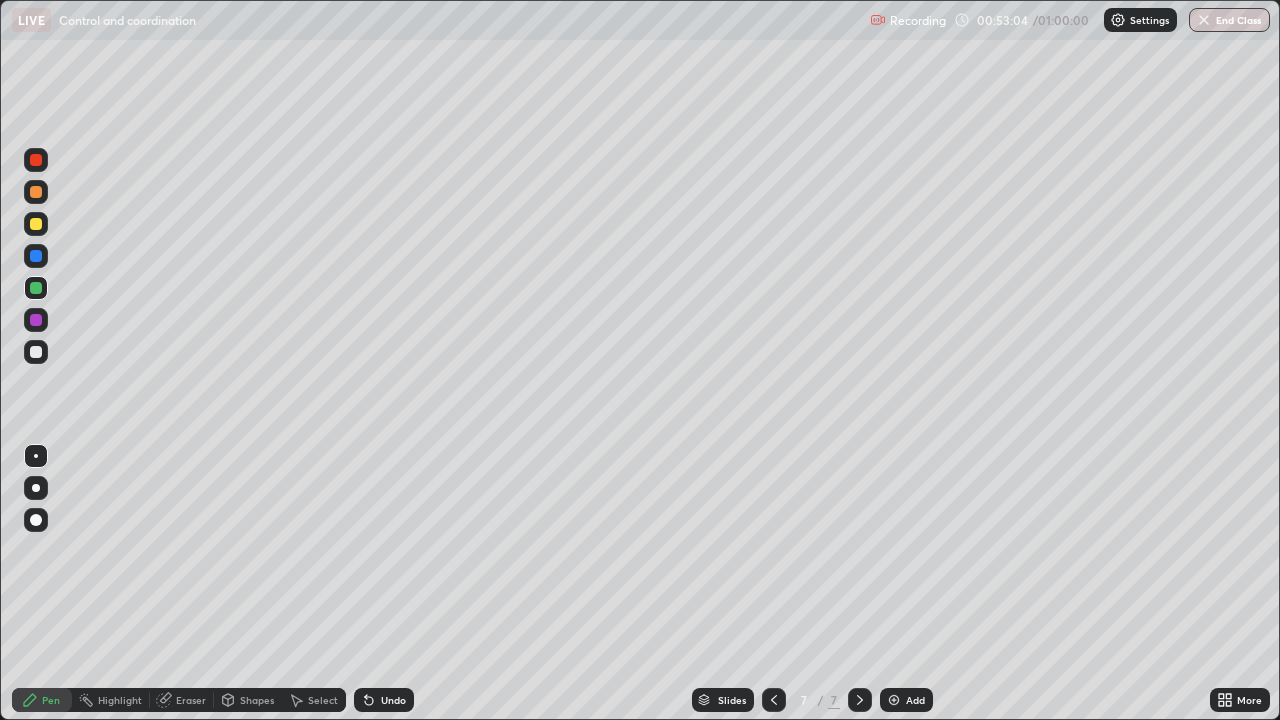 click at bounding box center [36, 288] 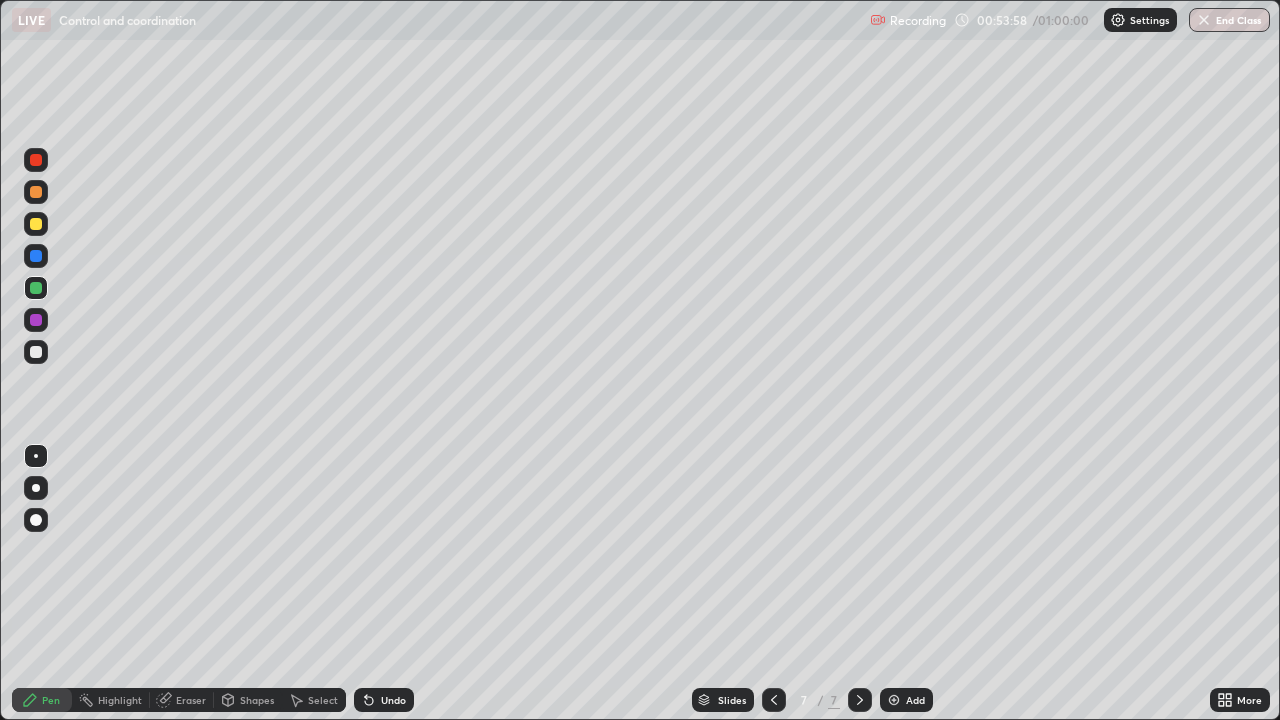 click at bounding box center [36, 352] 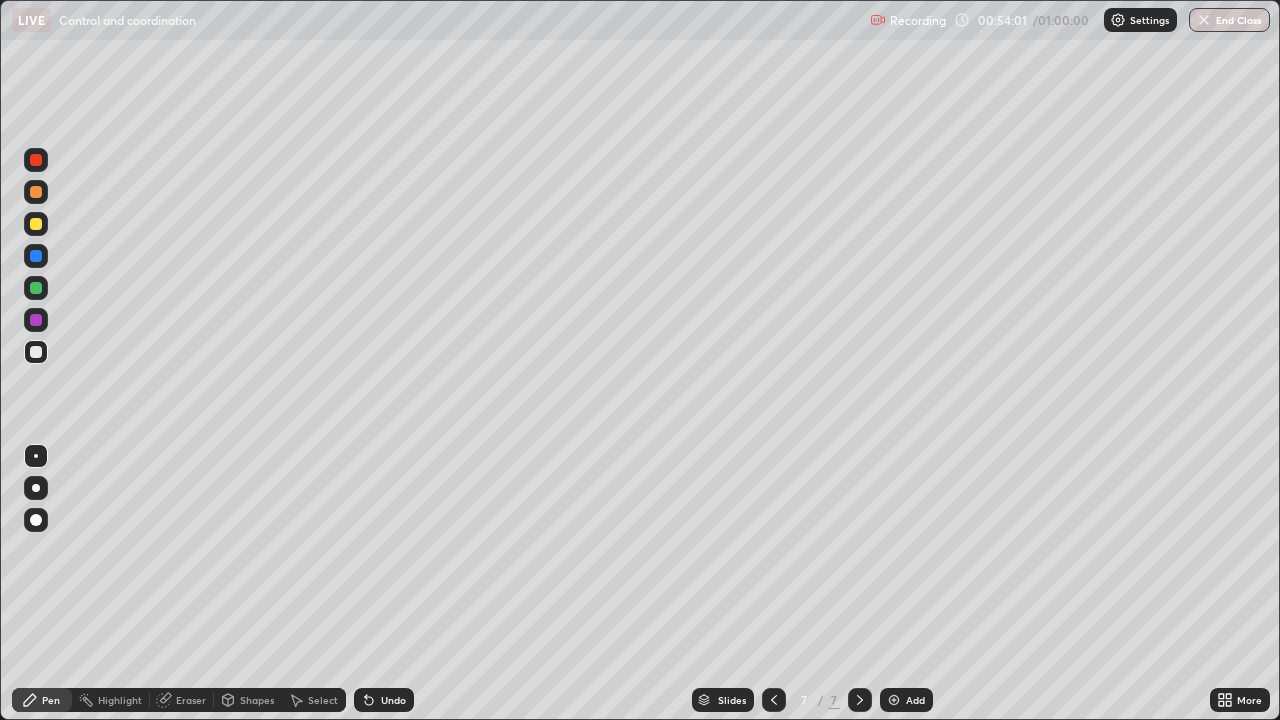 click at bounding box center (36, 288) 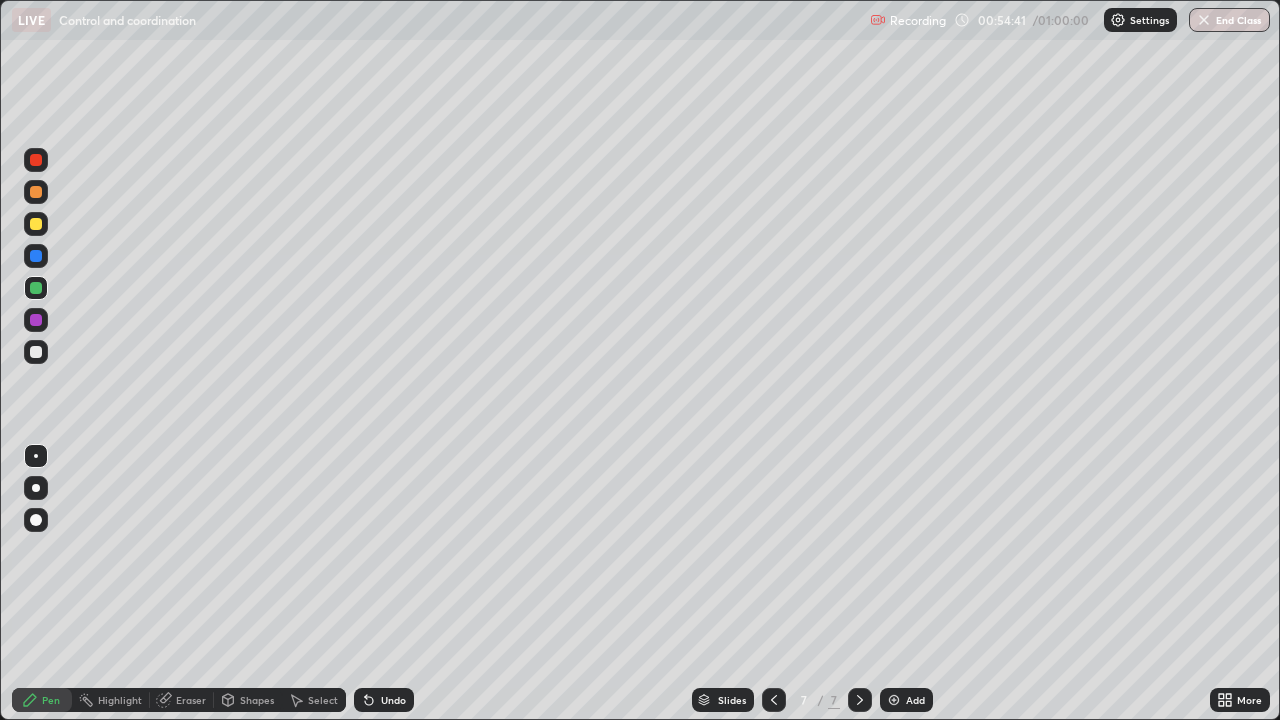 click at bounding box center (36, 352) 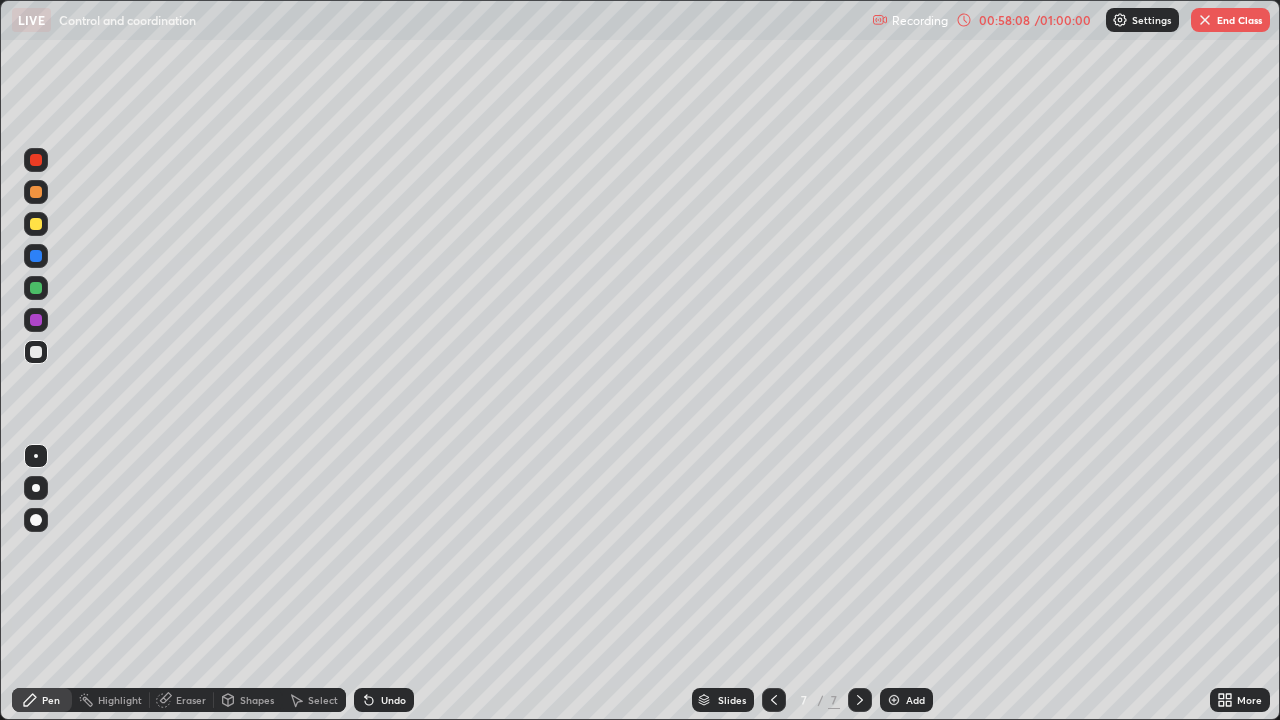 click at bounding box center [36, 224] 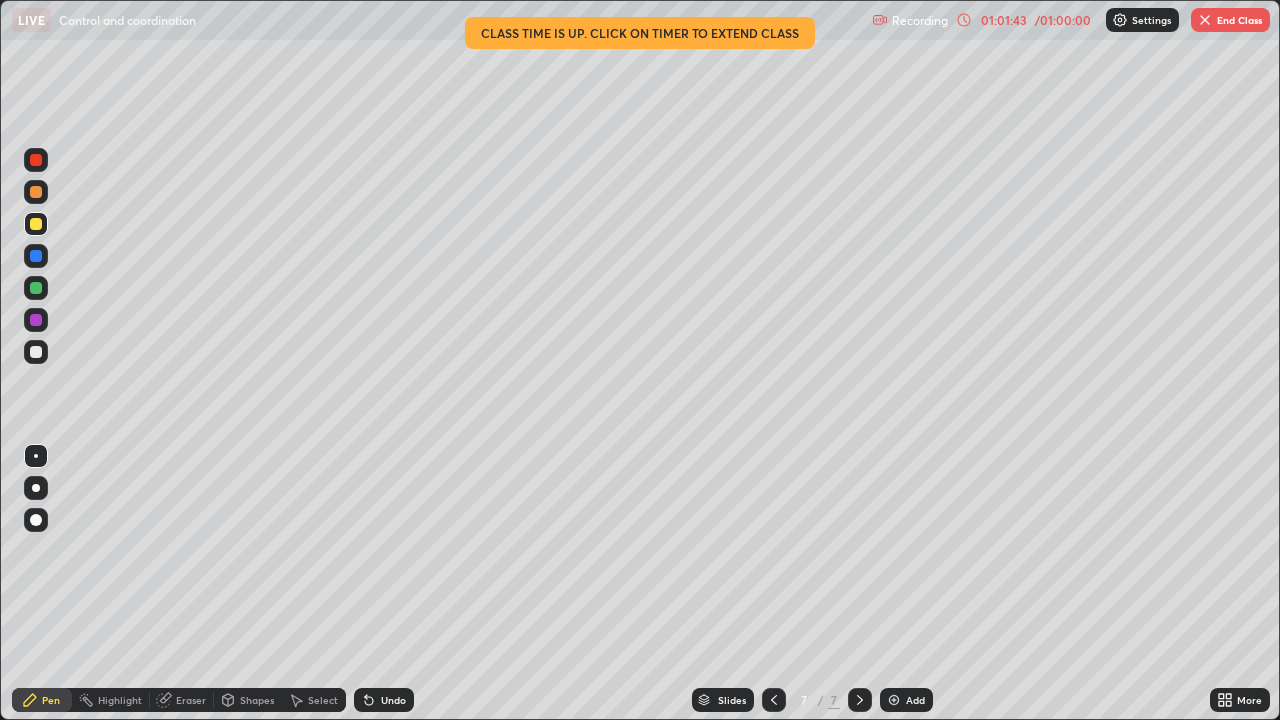 click on "End Class" at bounding box center (1230, 20) 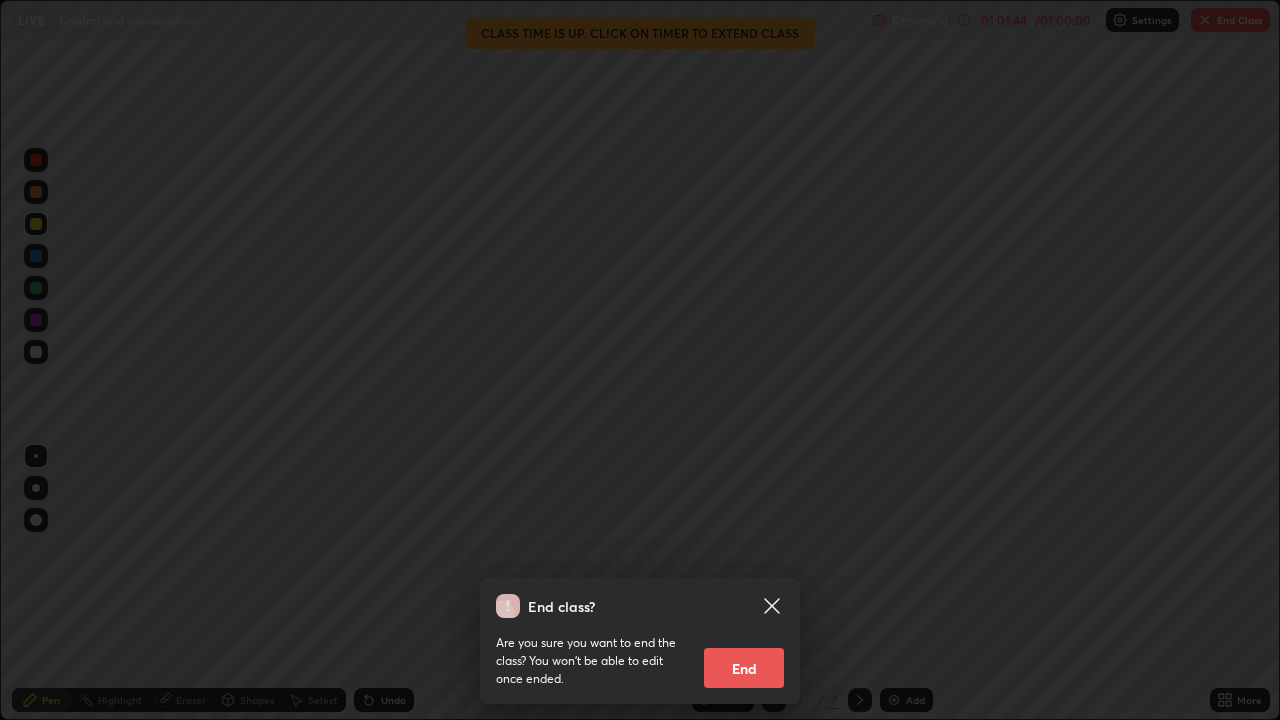 click on "End" at bounding box center [744, 668] 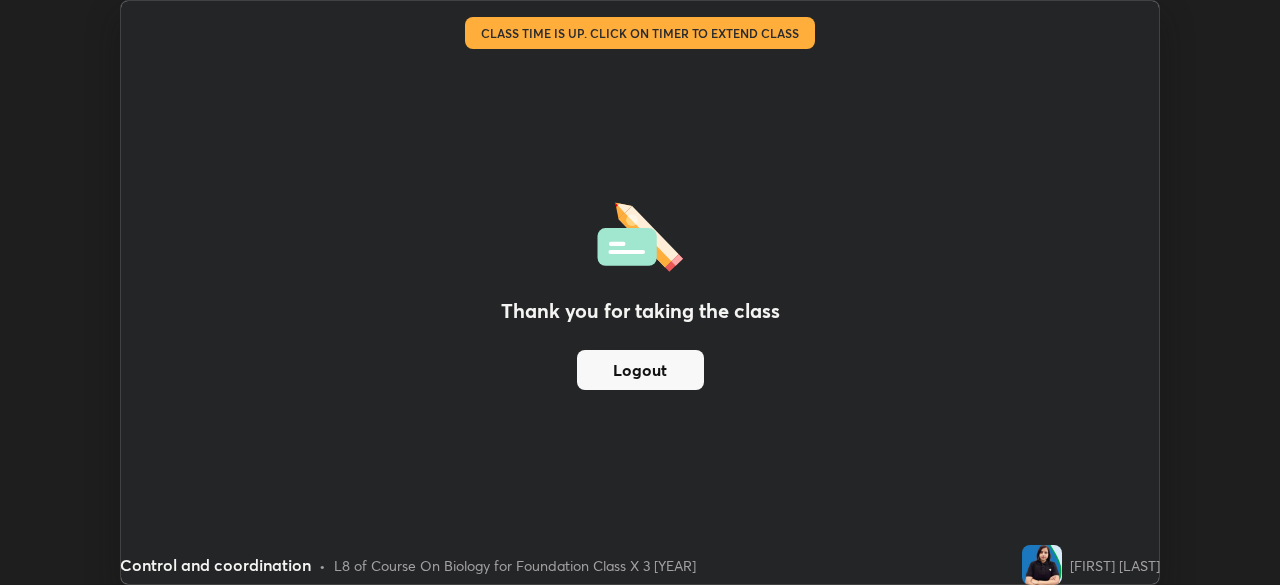 scroll, scrollTop: 585, scrollLeft: 1280, axis: both 